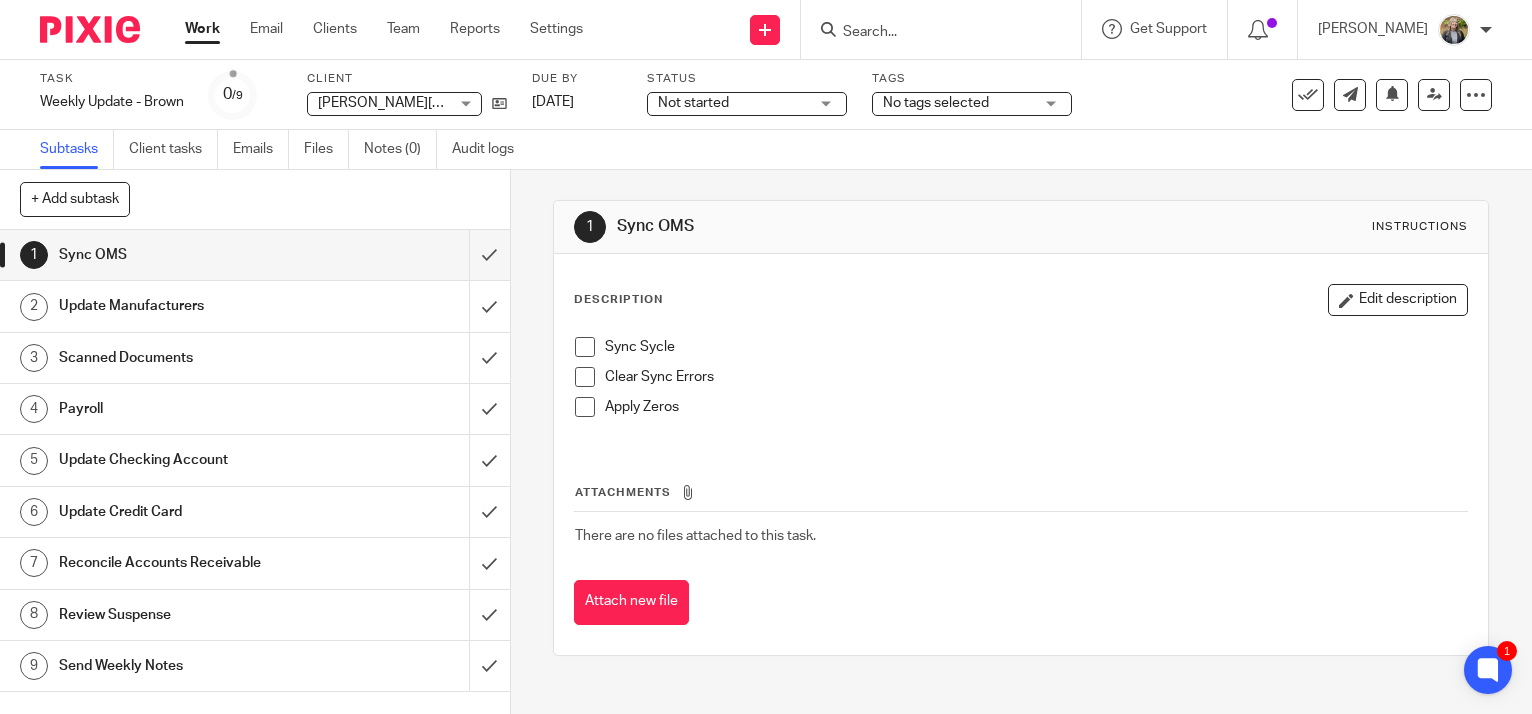 scroll, scrollTop: 0, scrollLeft: 0, axis: both 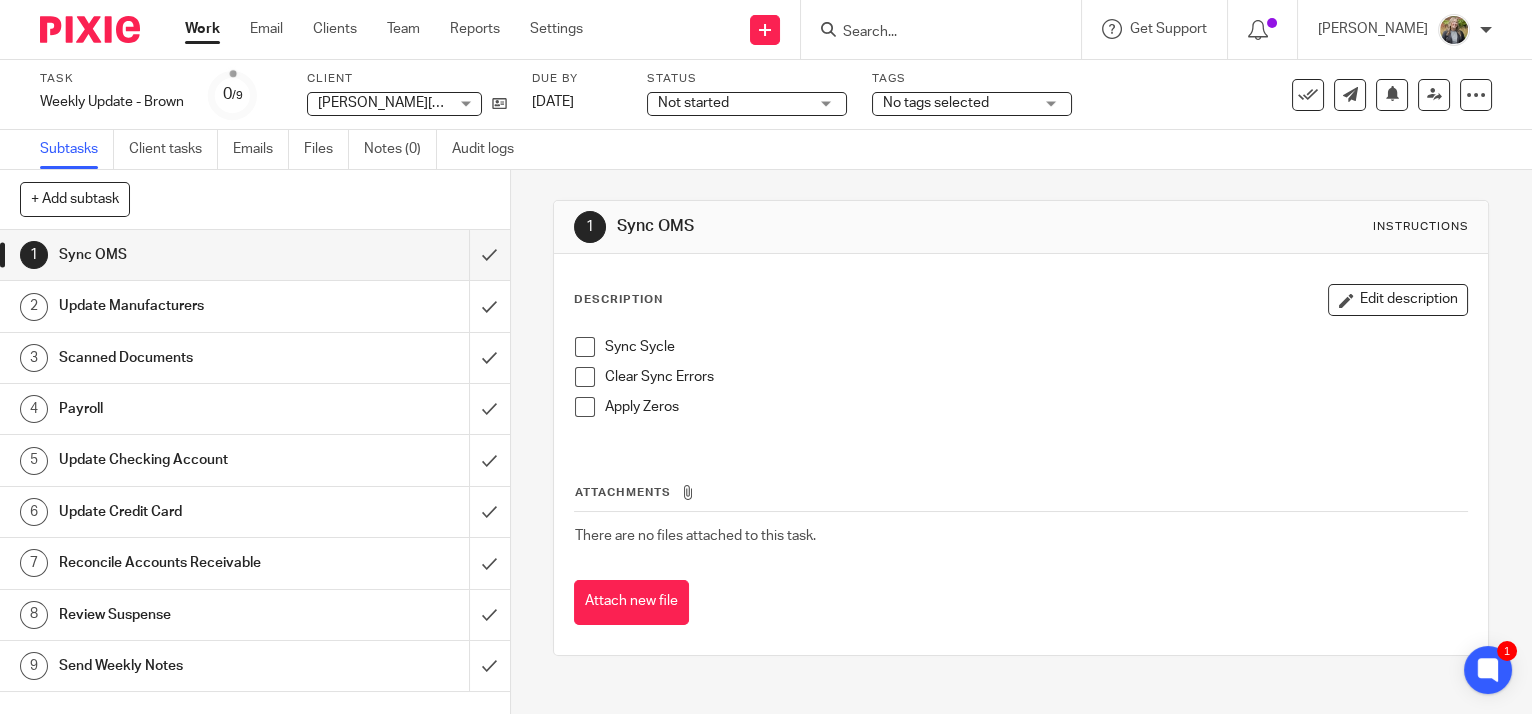 click at bounding box center (585, 347) 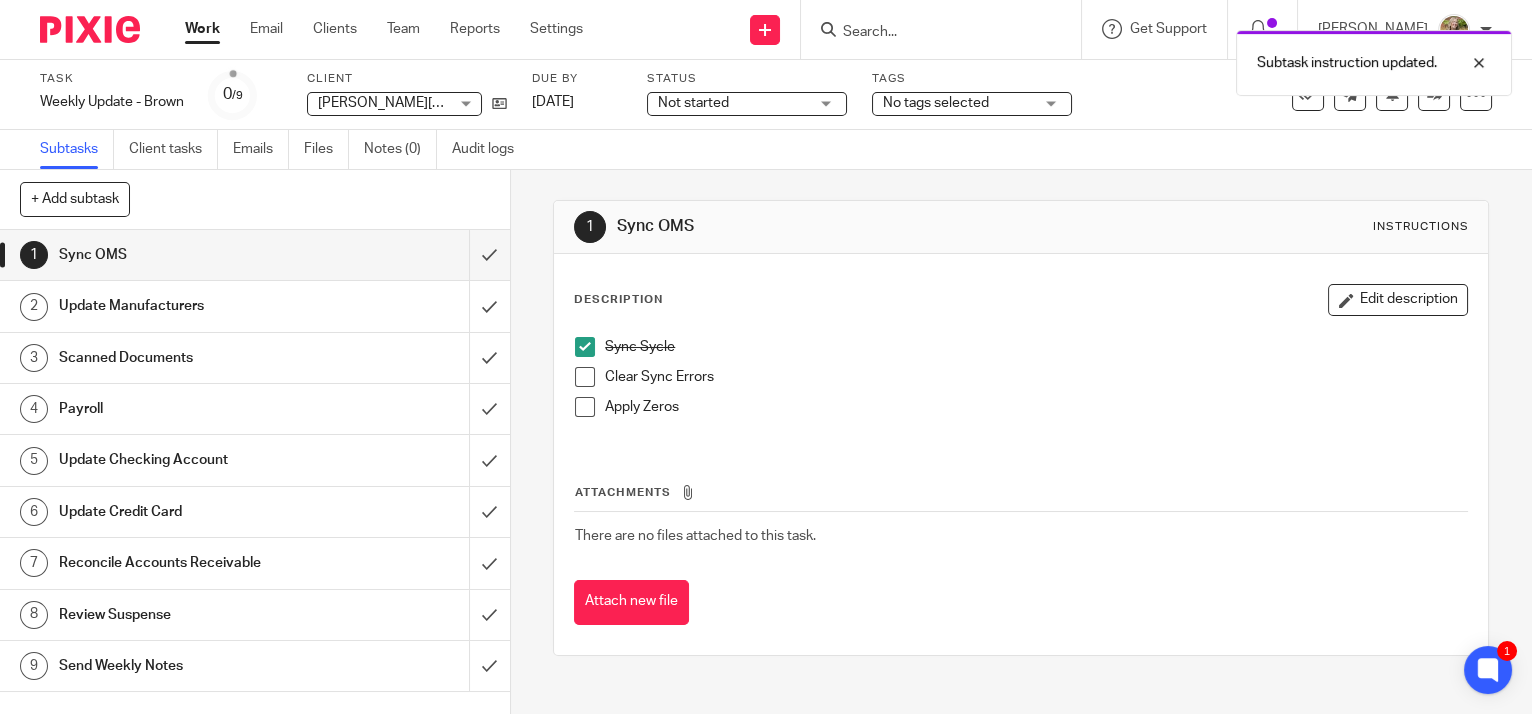 click at bounding box center [585, 377] 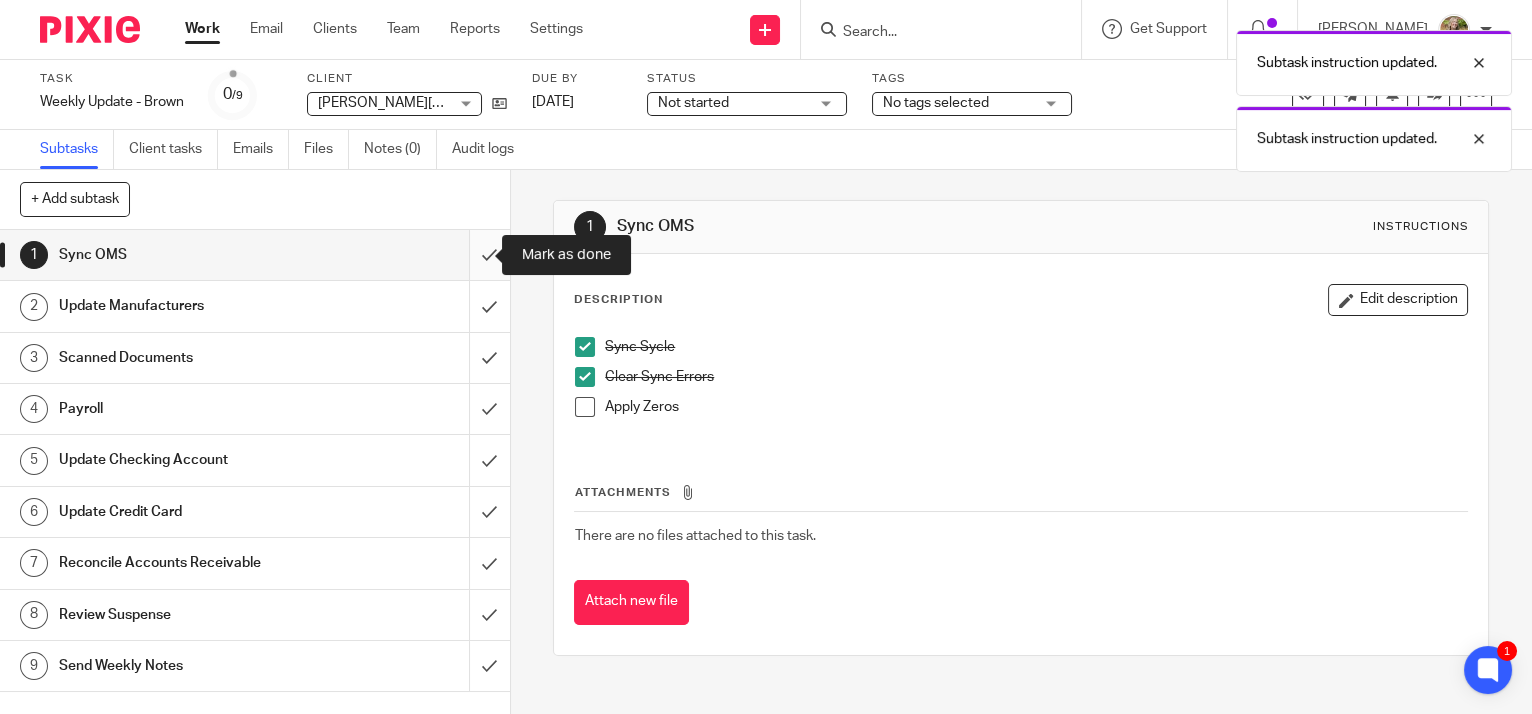 click at bounding box center (255, 255) 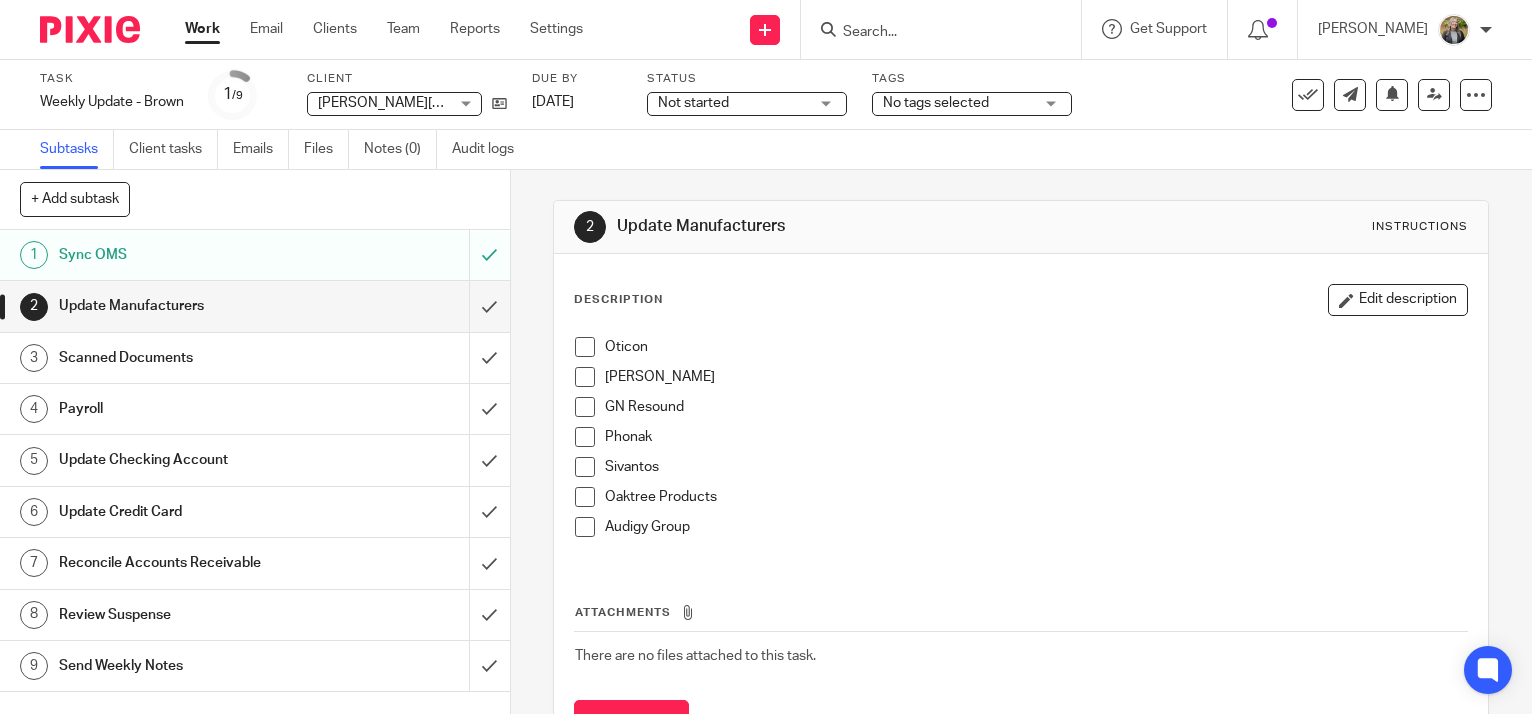 scroll, scrollTop: 0, scrollLeft: 0, axis: both 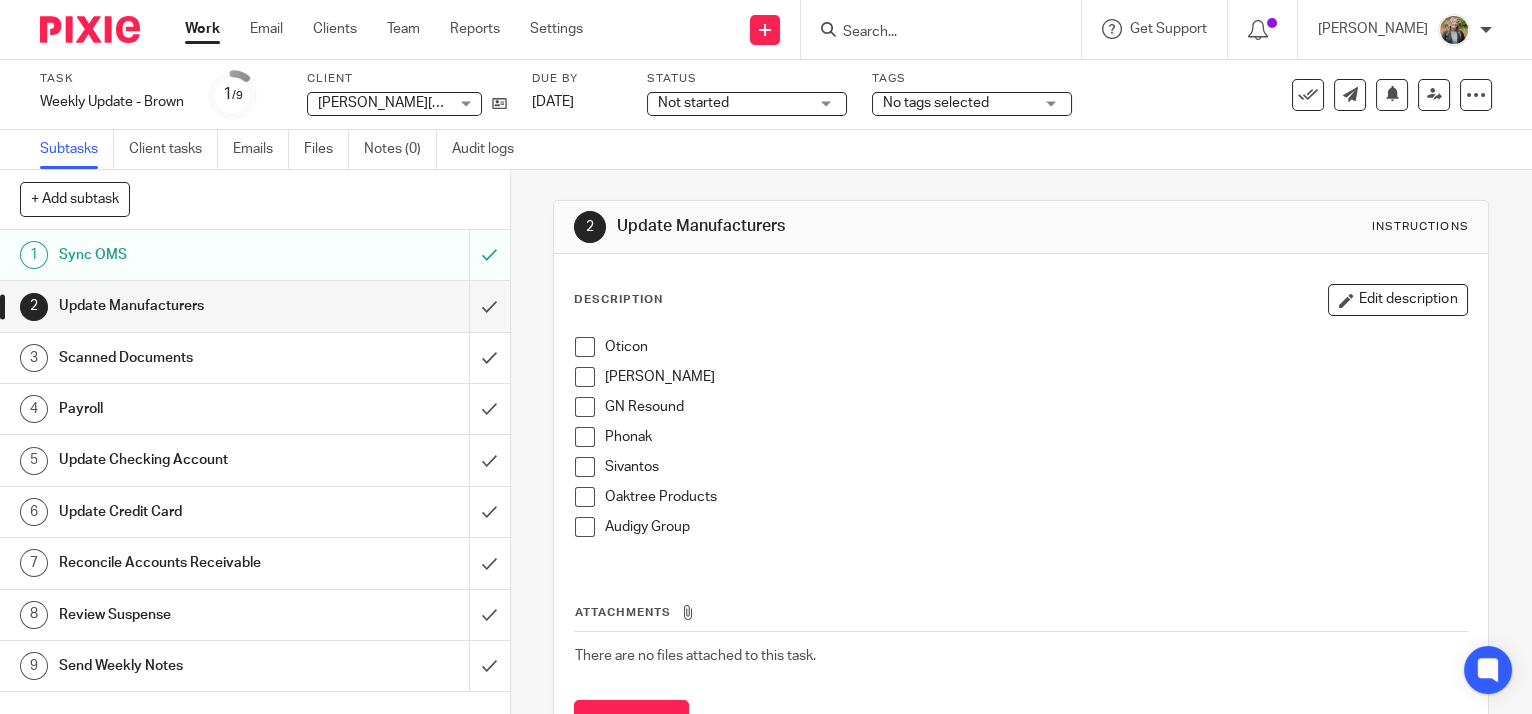 click at bounding box center [255, 306] 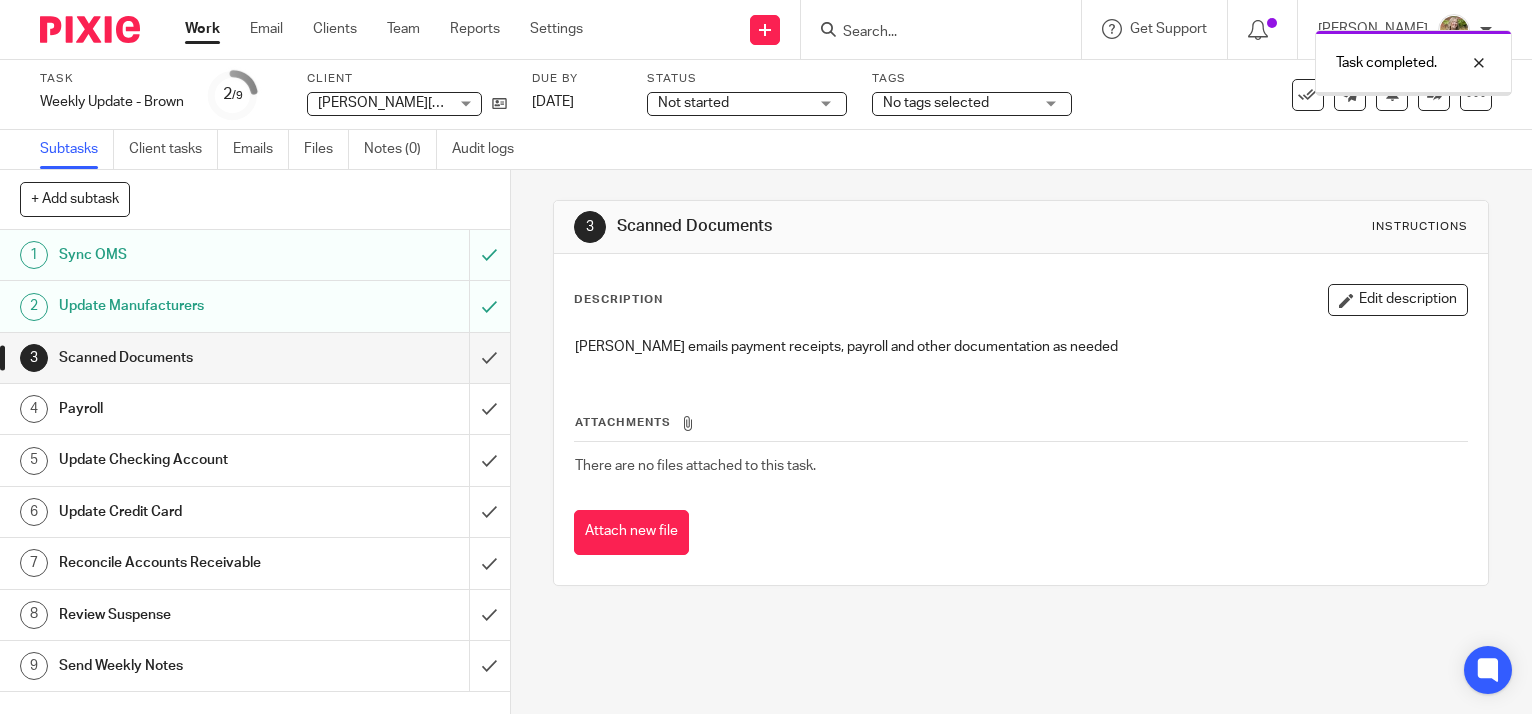 scroll, scrollTop: 0, scrollLeft: 0, axis: both 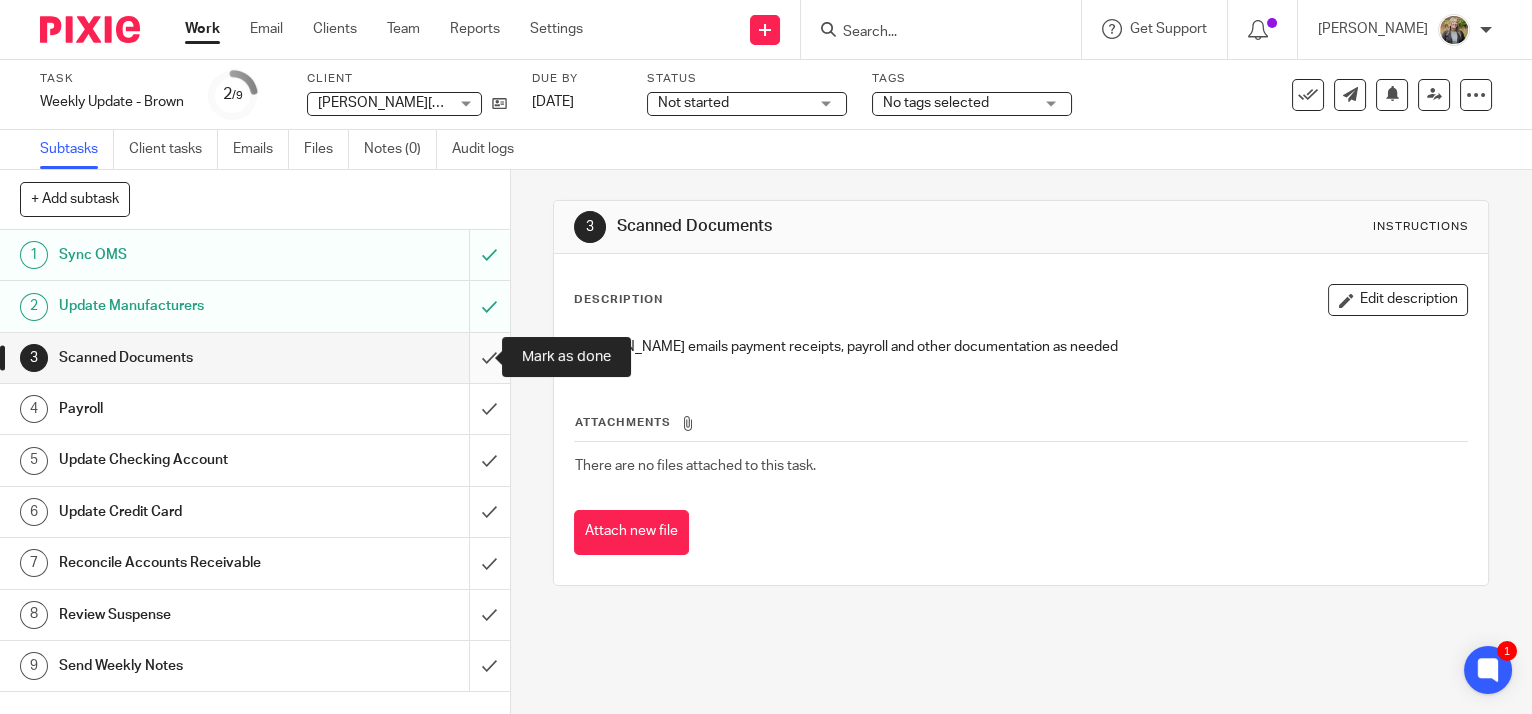 click at bounding box center [255, 358] 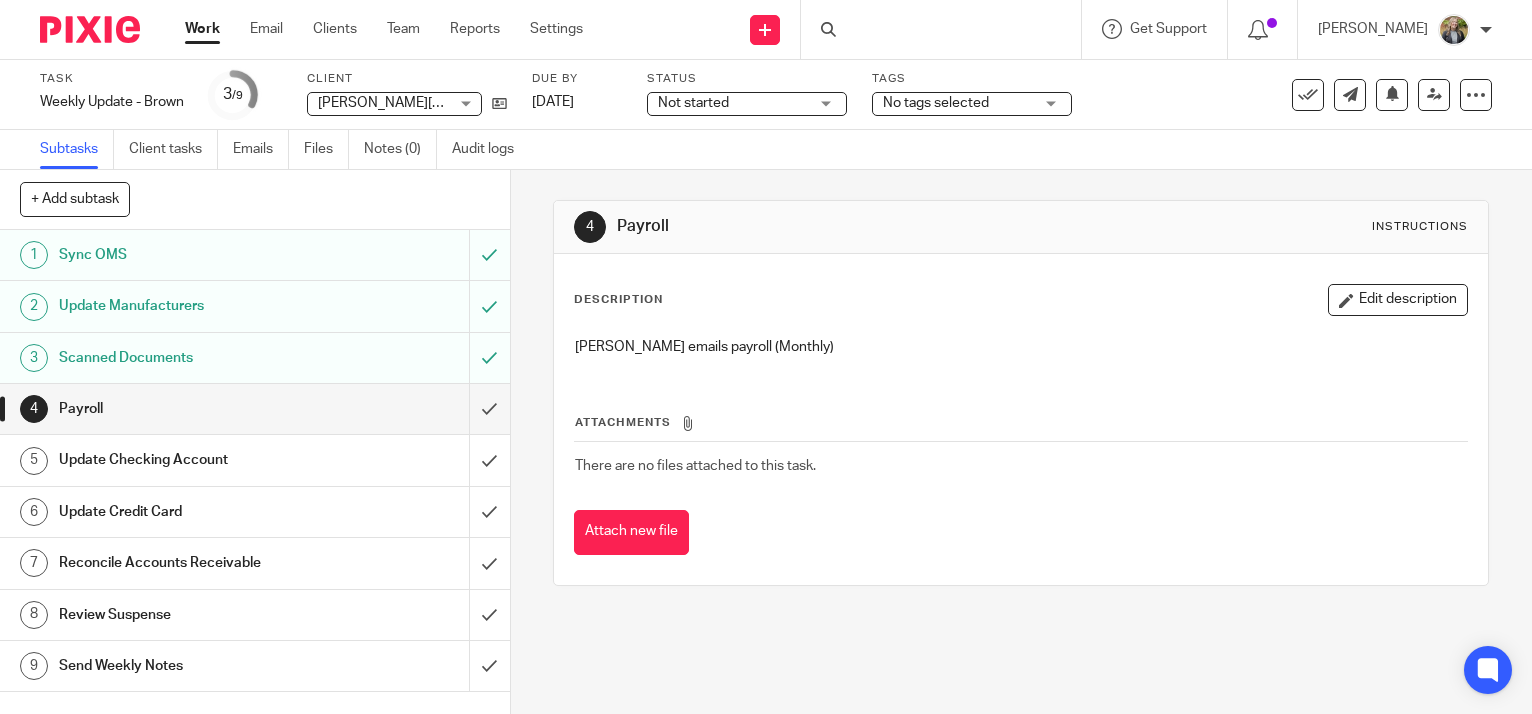 scroll, scrollTop: 0, scrollLeft: 0, axis: both 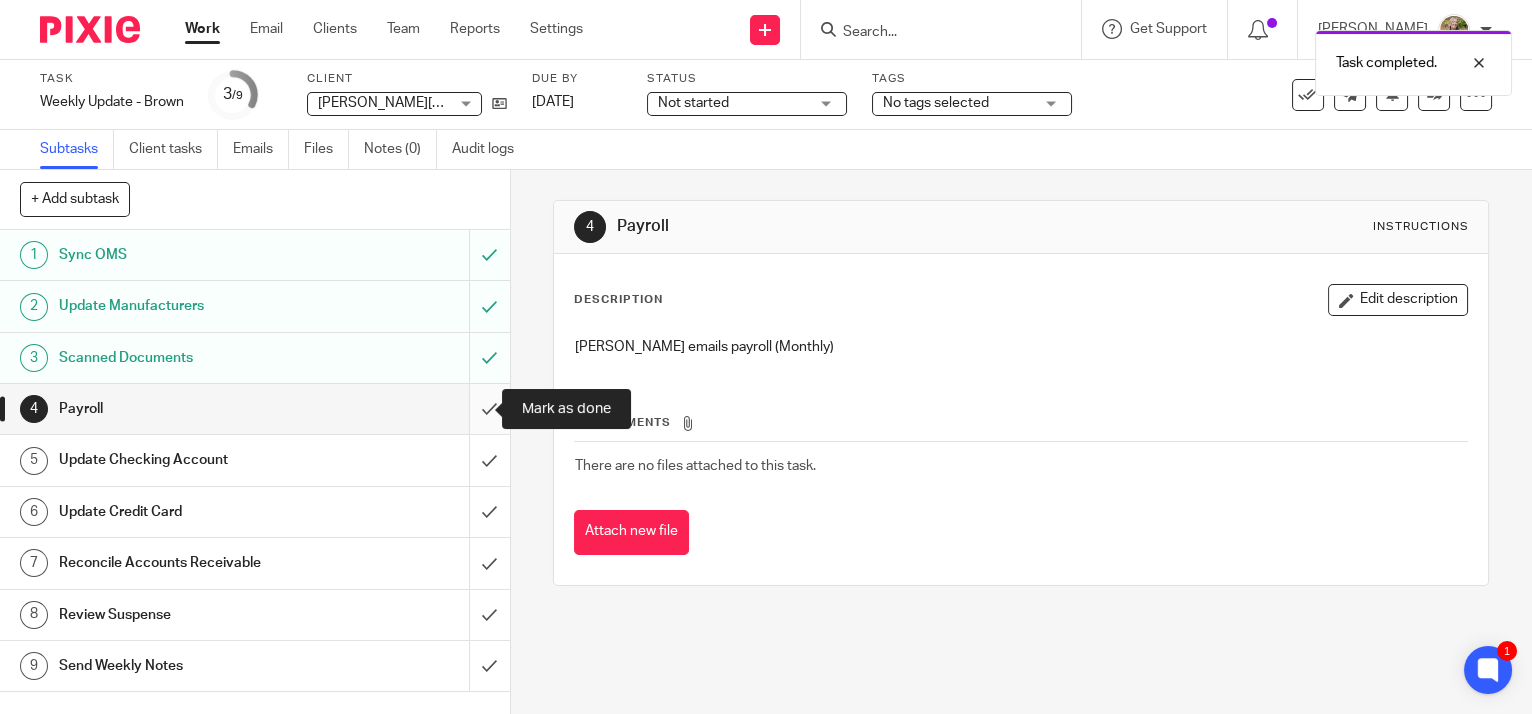click at bounding box center (255, 409) 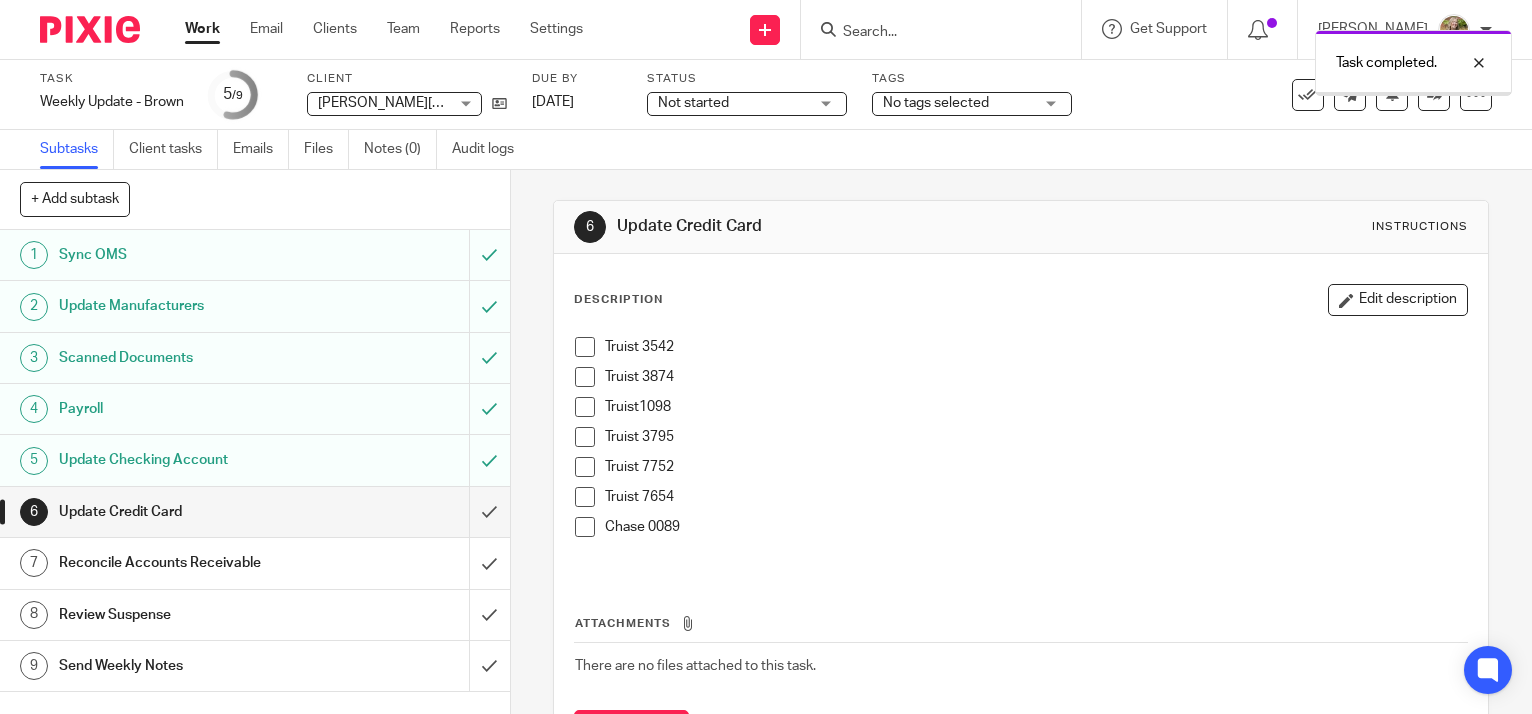 scroll, scrollTop: 0, scrollLeft: 0, axis: both 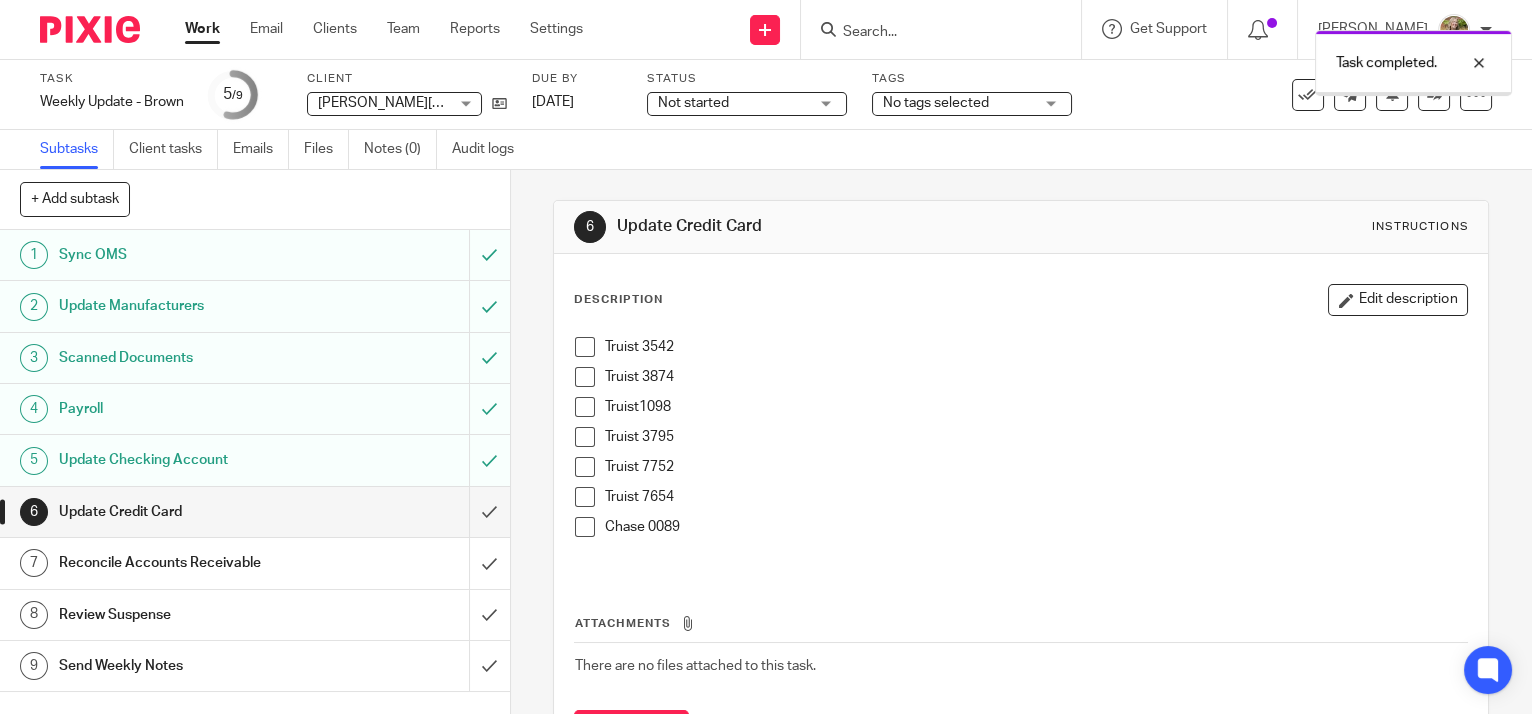 click at bounding box center [255, 512] 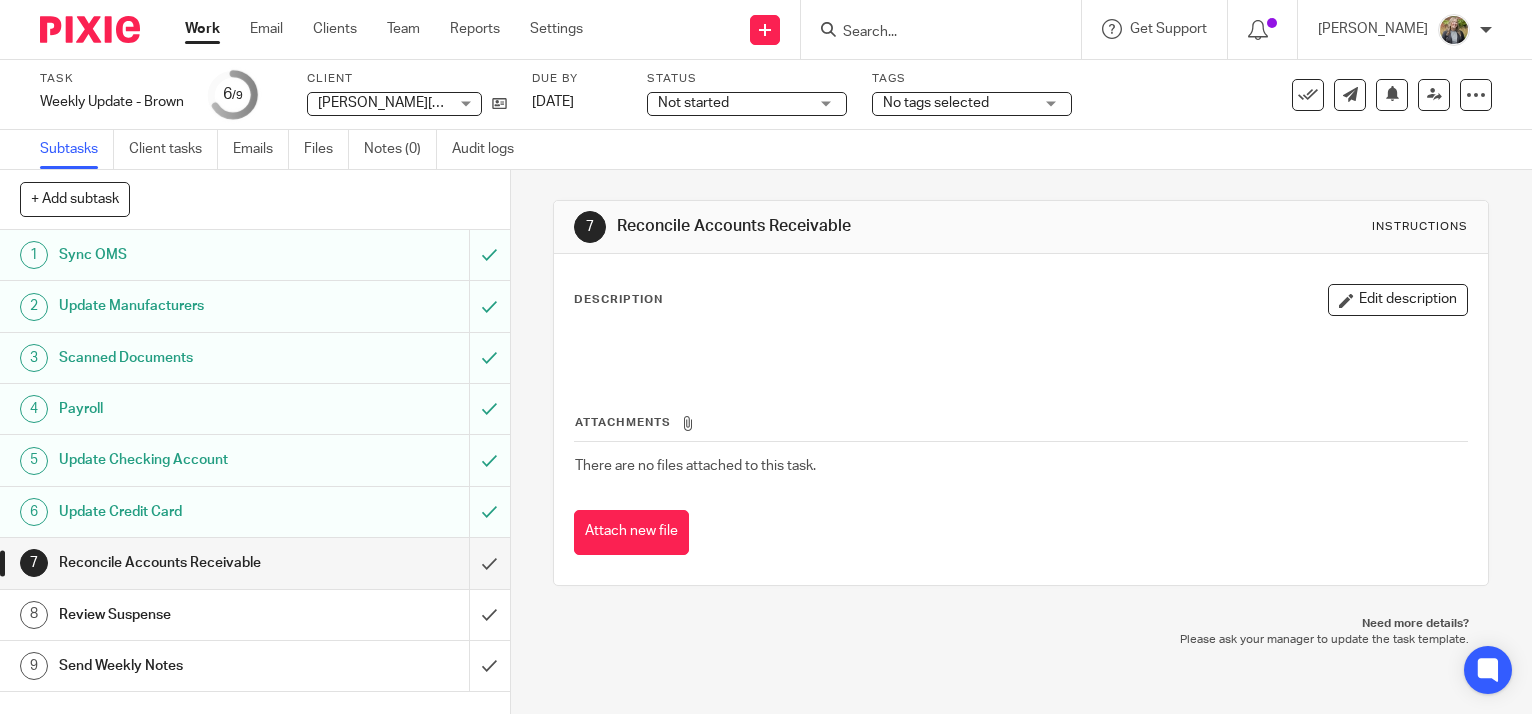 scroll, scrollTop: 0, scrollLeft: 0, axis: both 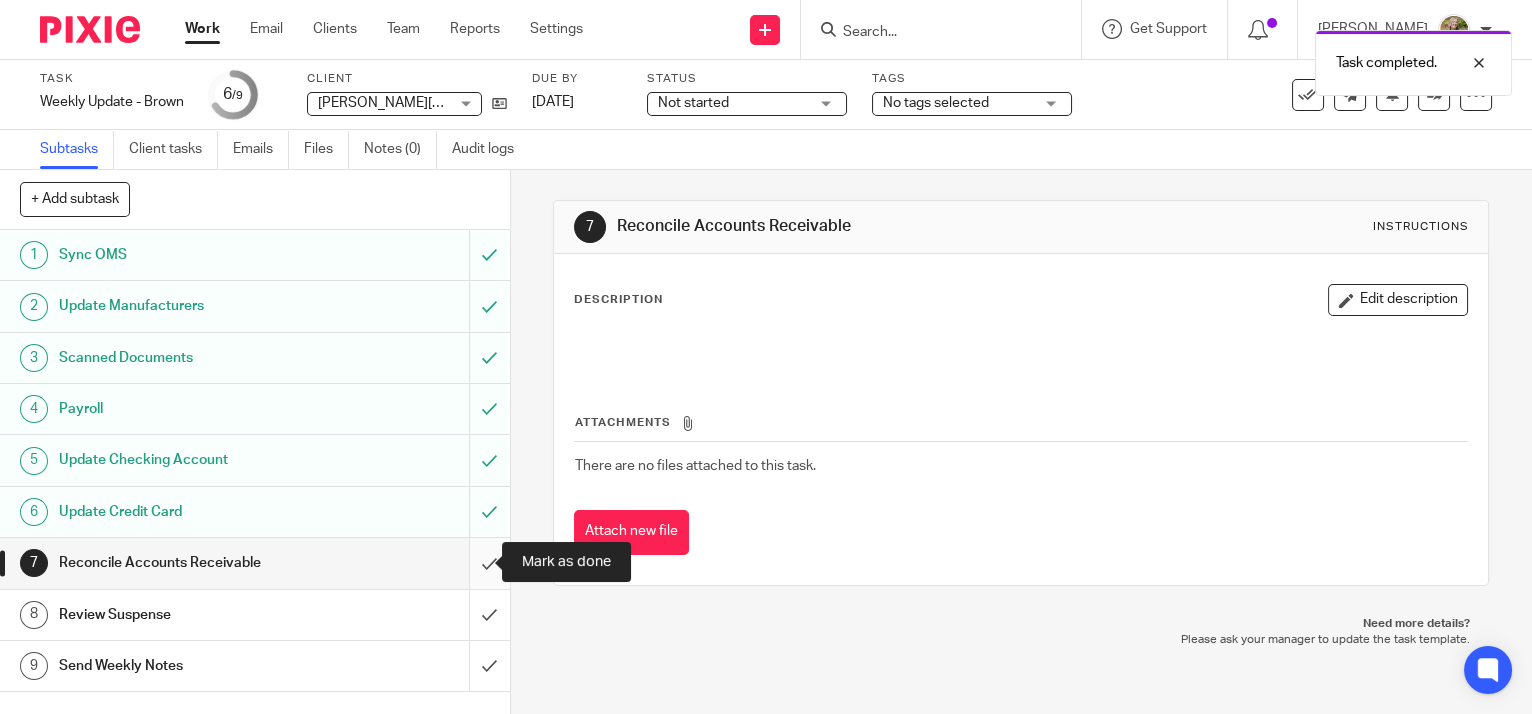 click at bounding box center (255, 563) 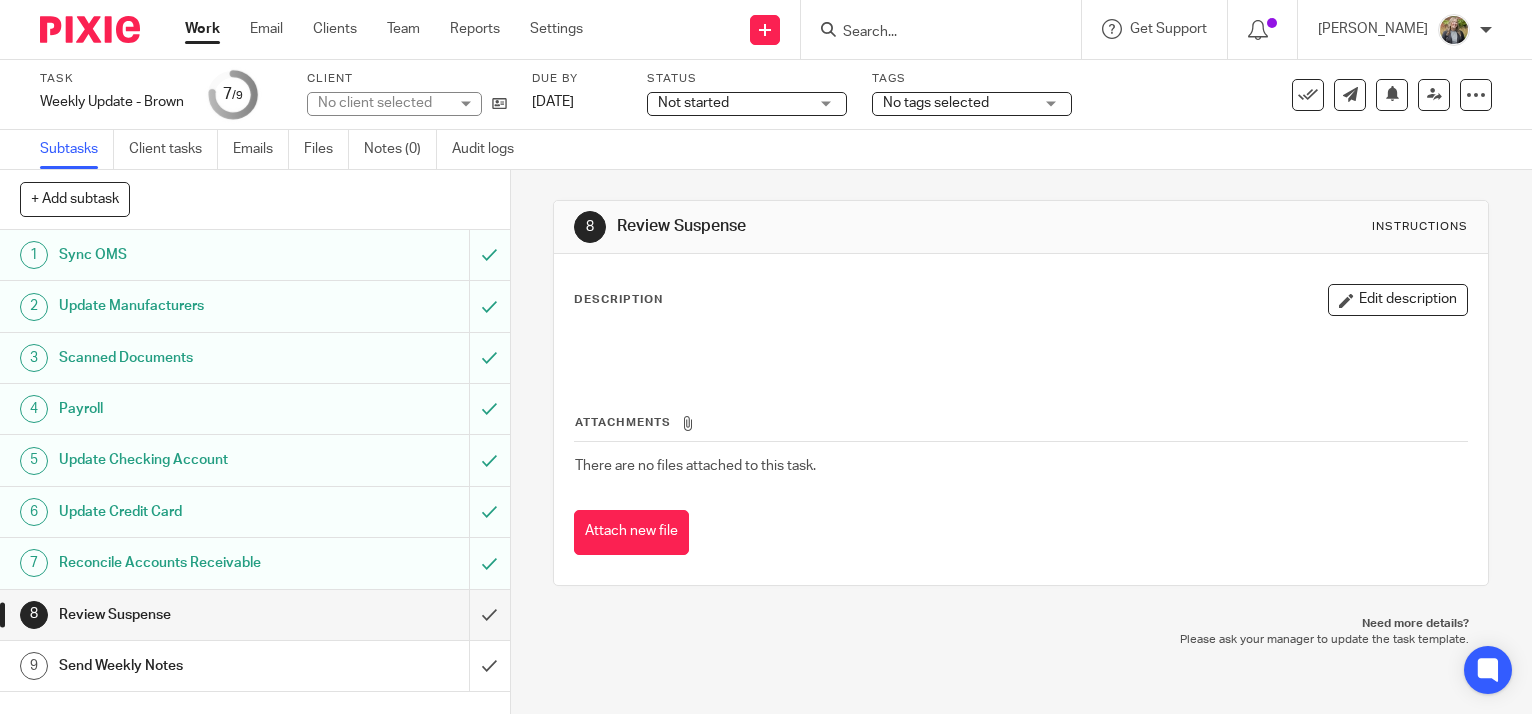 scroll, scrollTop: 0, scrollLeft: 0, axis: both 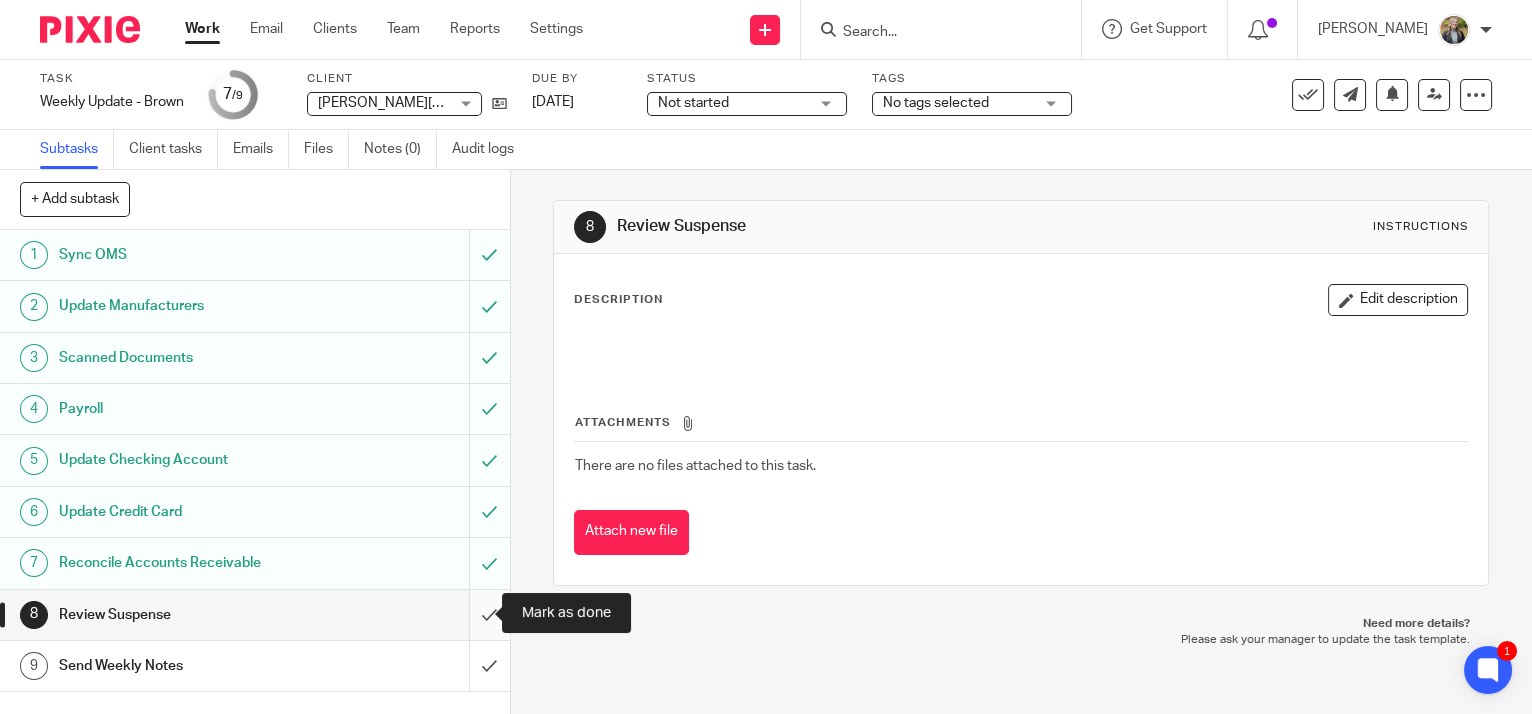 click at bounding box center (255, 615) 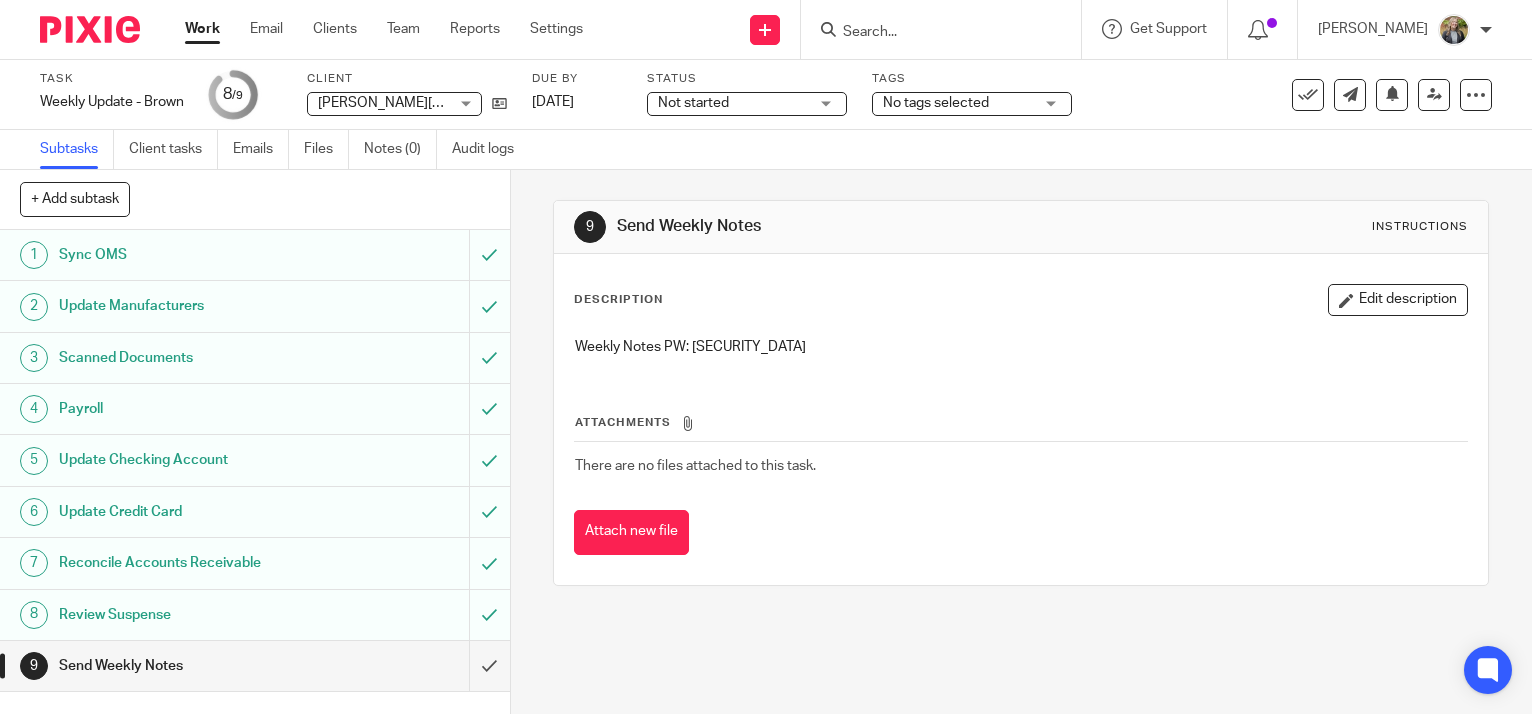 scroll, scrollTop: 0, scrollLeft: 0, axis: both 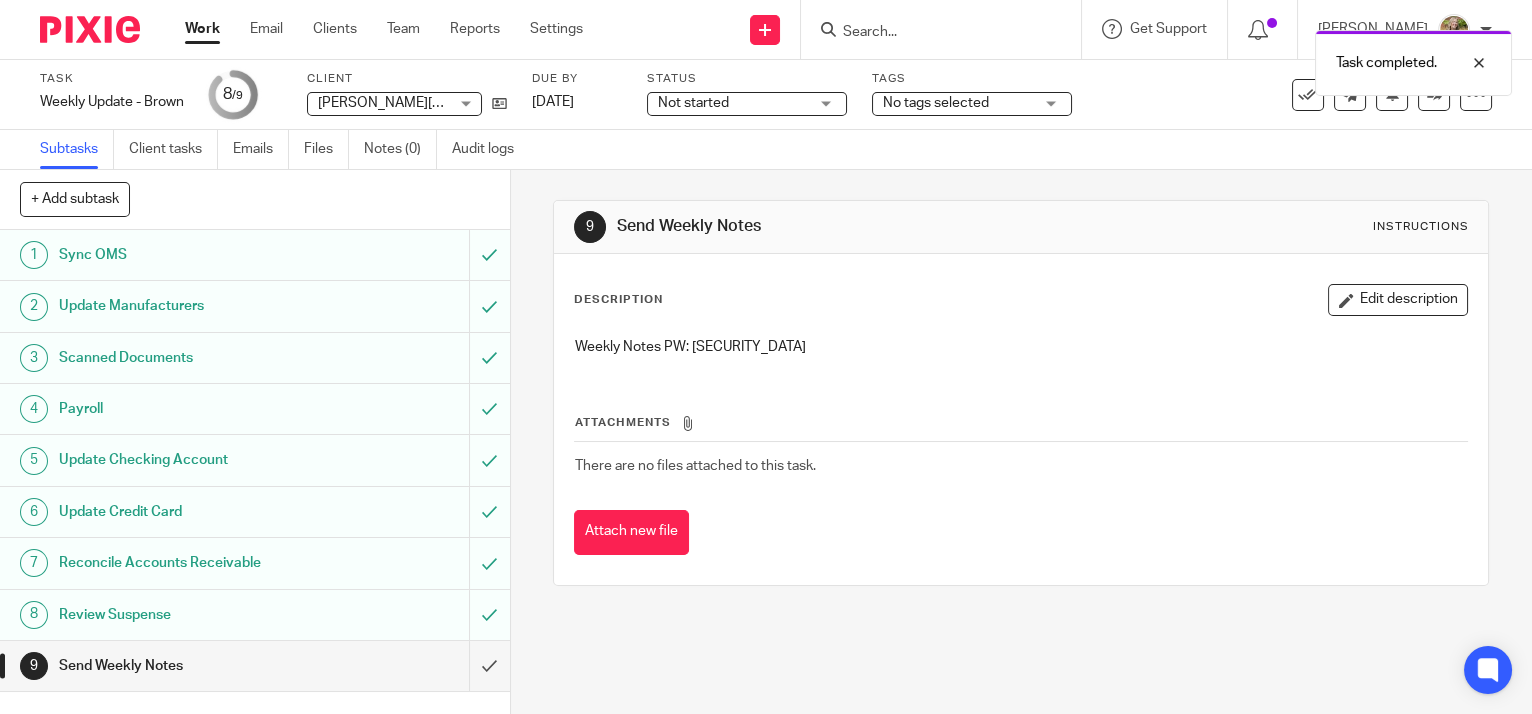 click on "Send Weekly Notes" at bounding box center (189, 666) 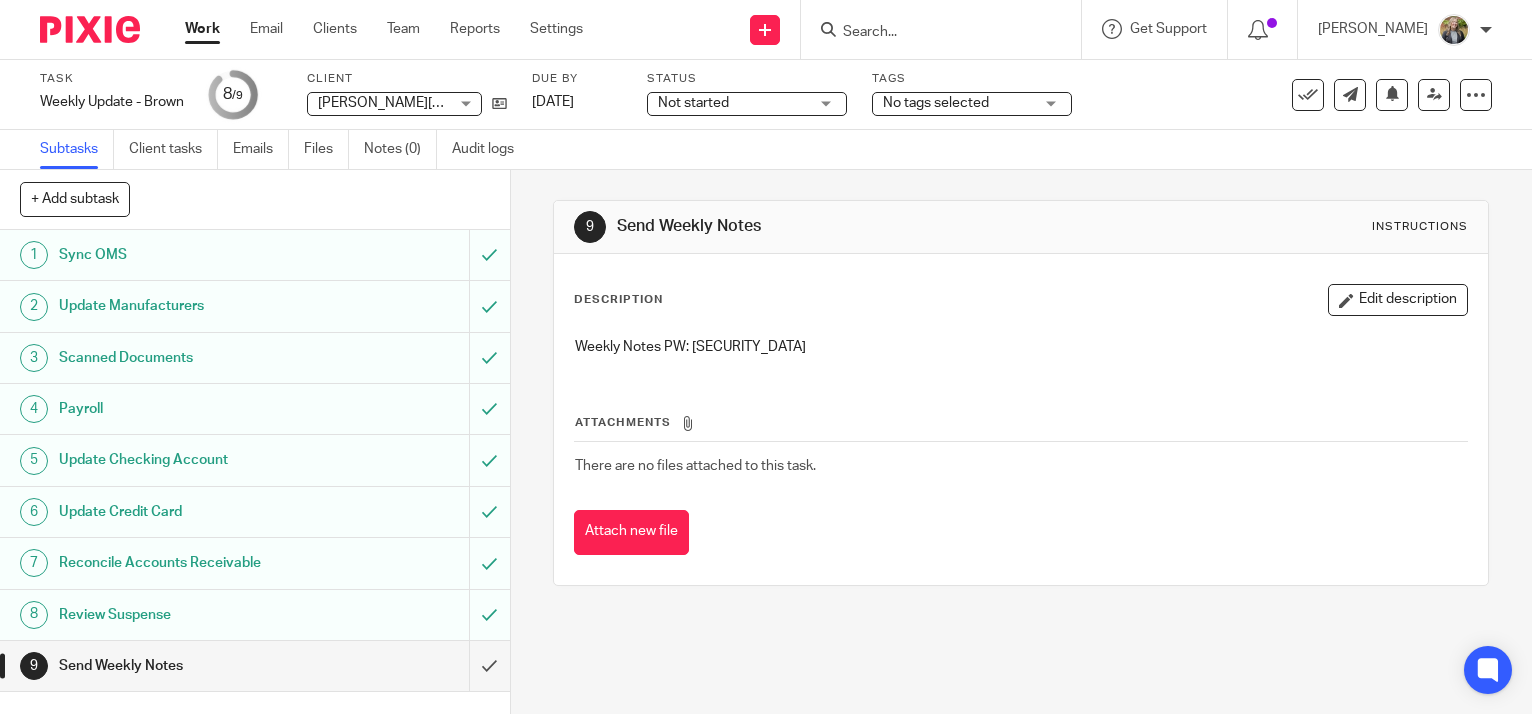 scroll, scrollTop: 0, scrollLeft: 0, axis: both 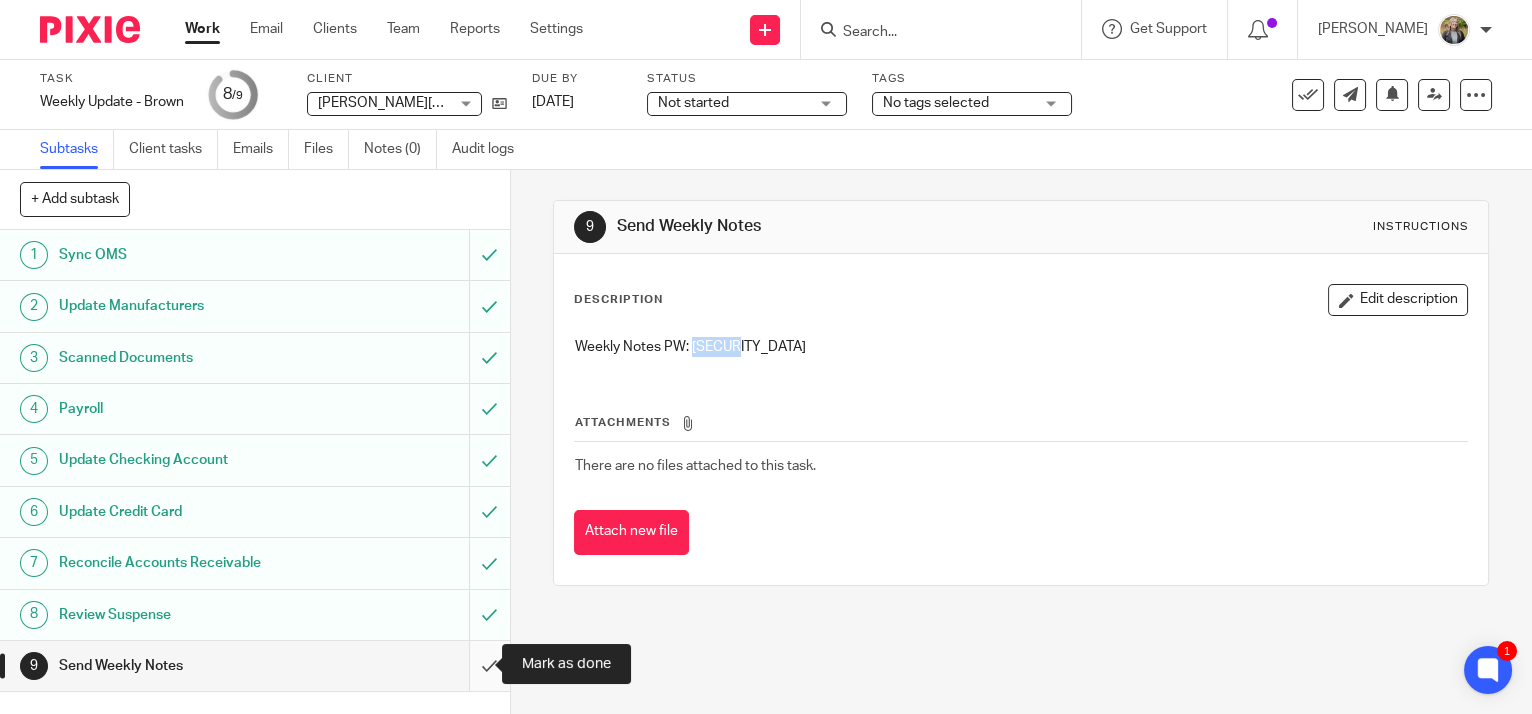 click at bounding box center [255, 666] 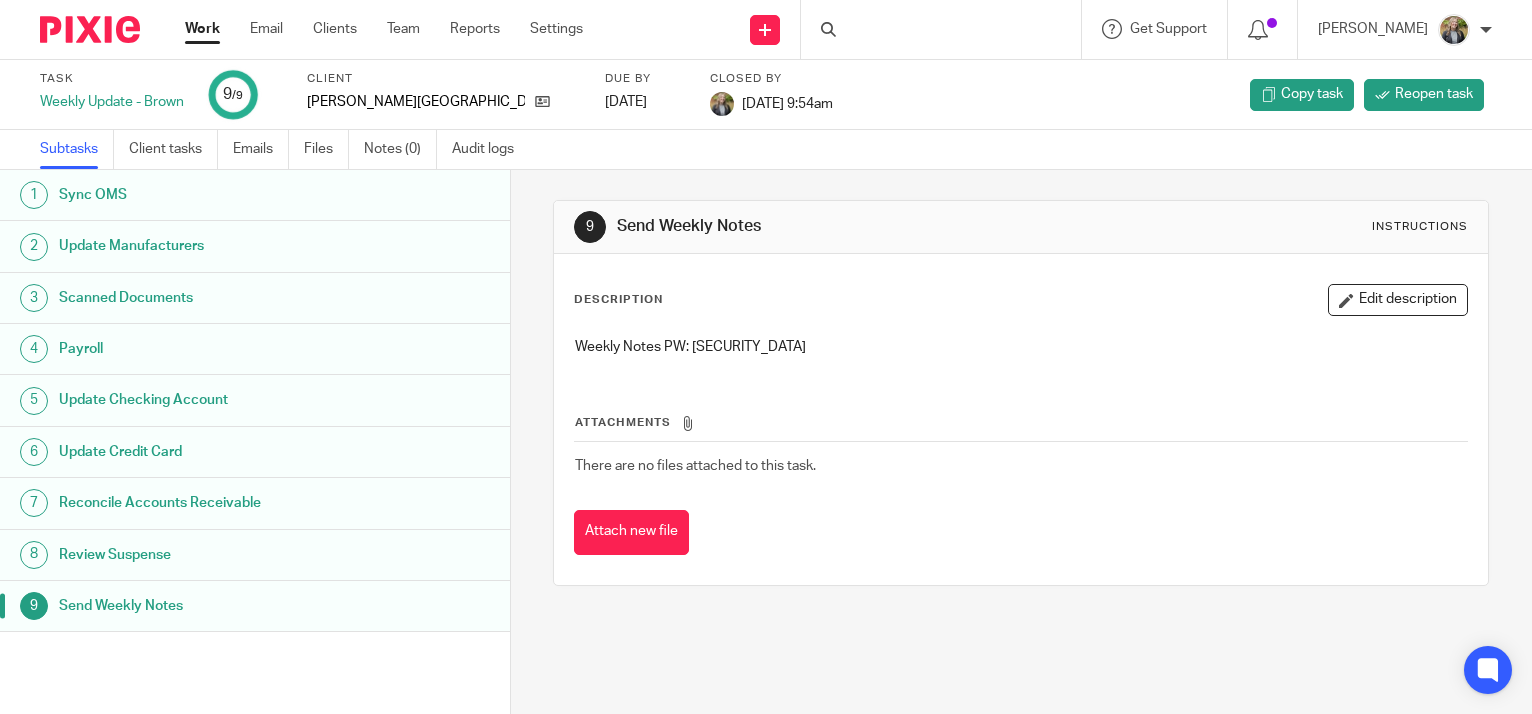 scroll, scrollTop: 0, scrollLeft: 0, axis: both 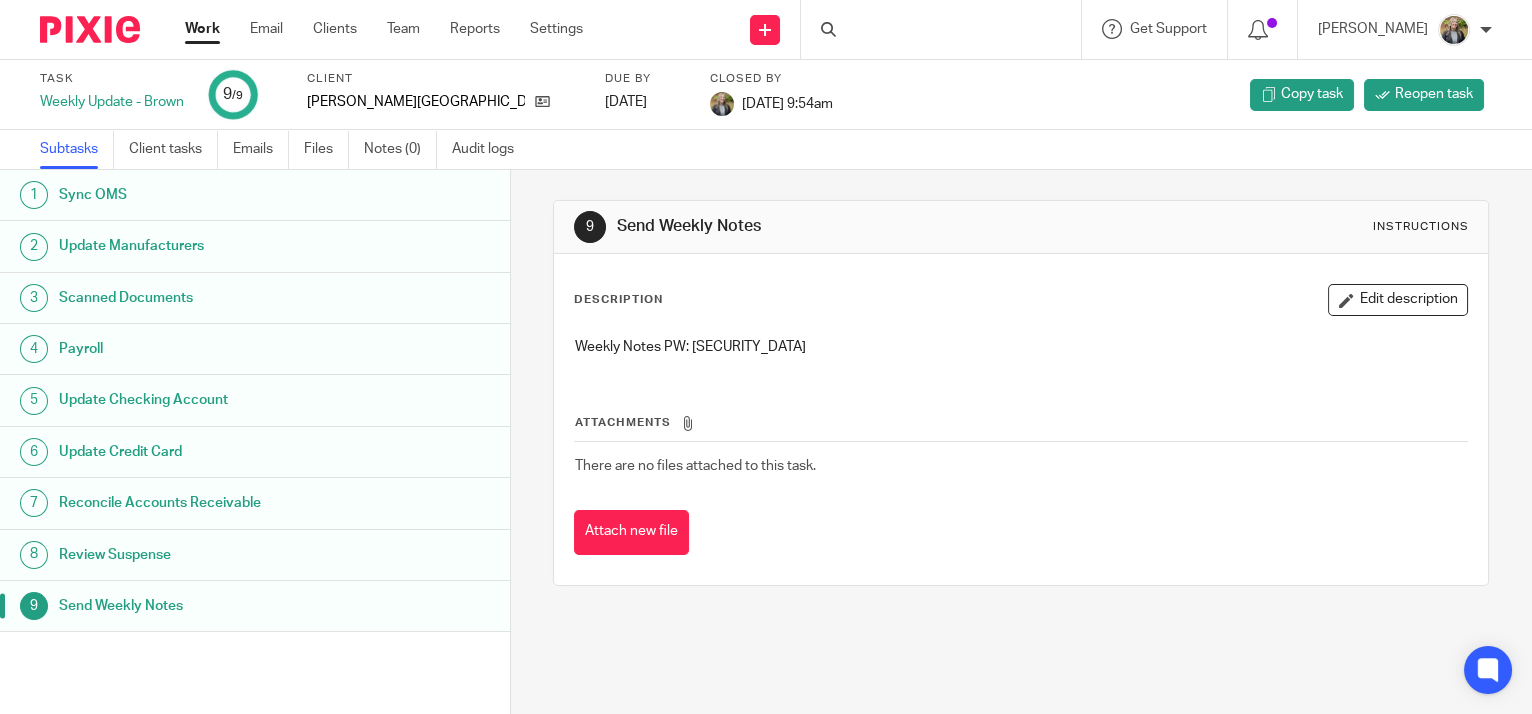 click on "Work" at bounding box center (202, 29) 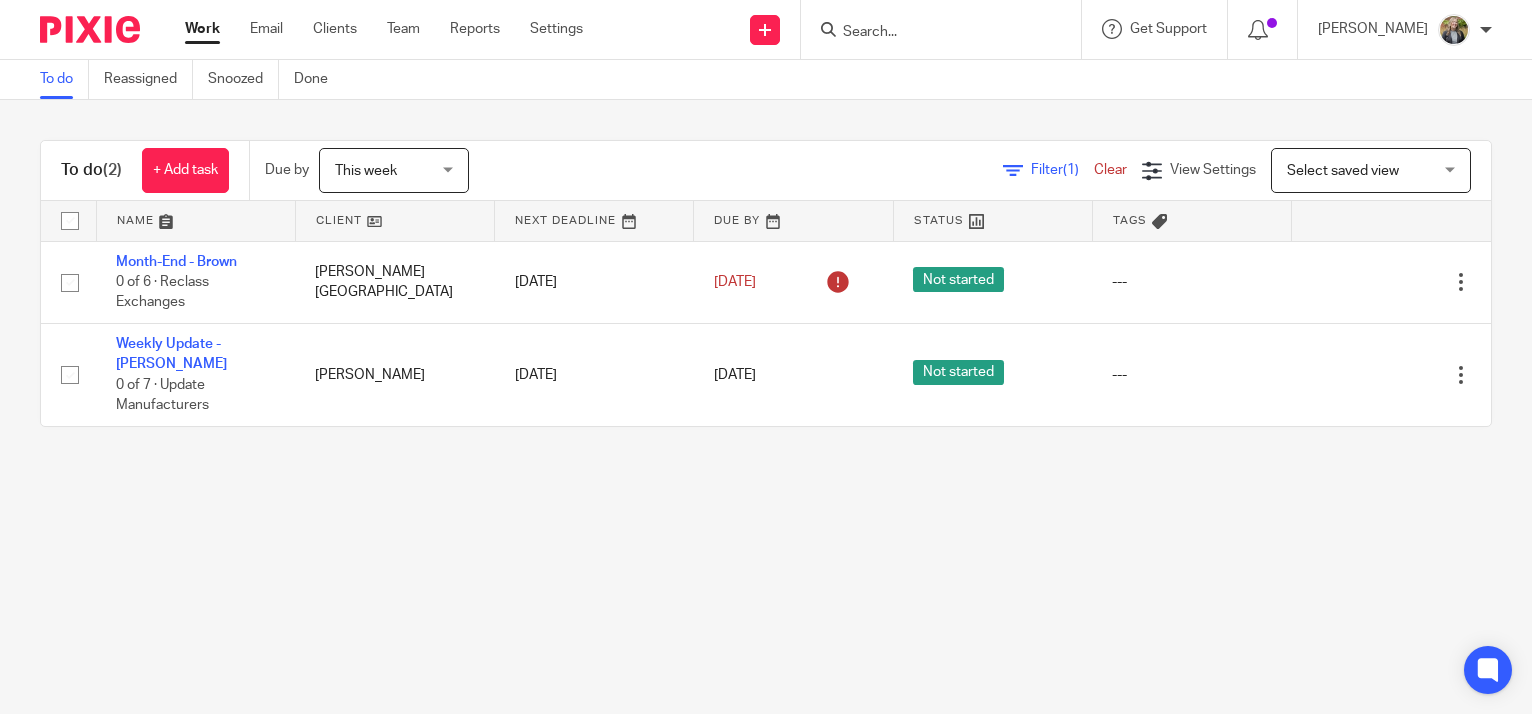 scroll, scrollTop: 0, scrollLeft: 0, axis: both 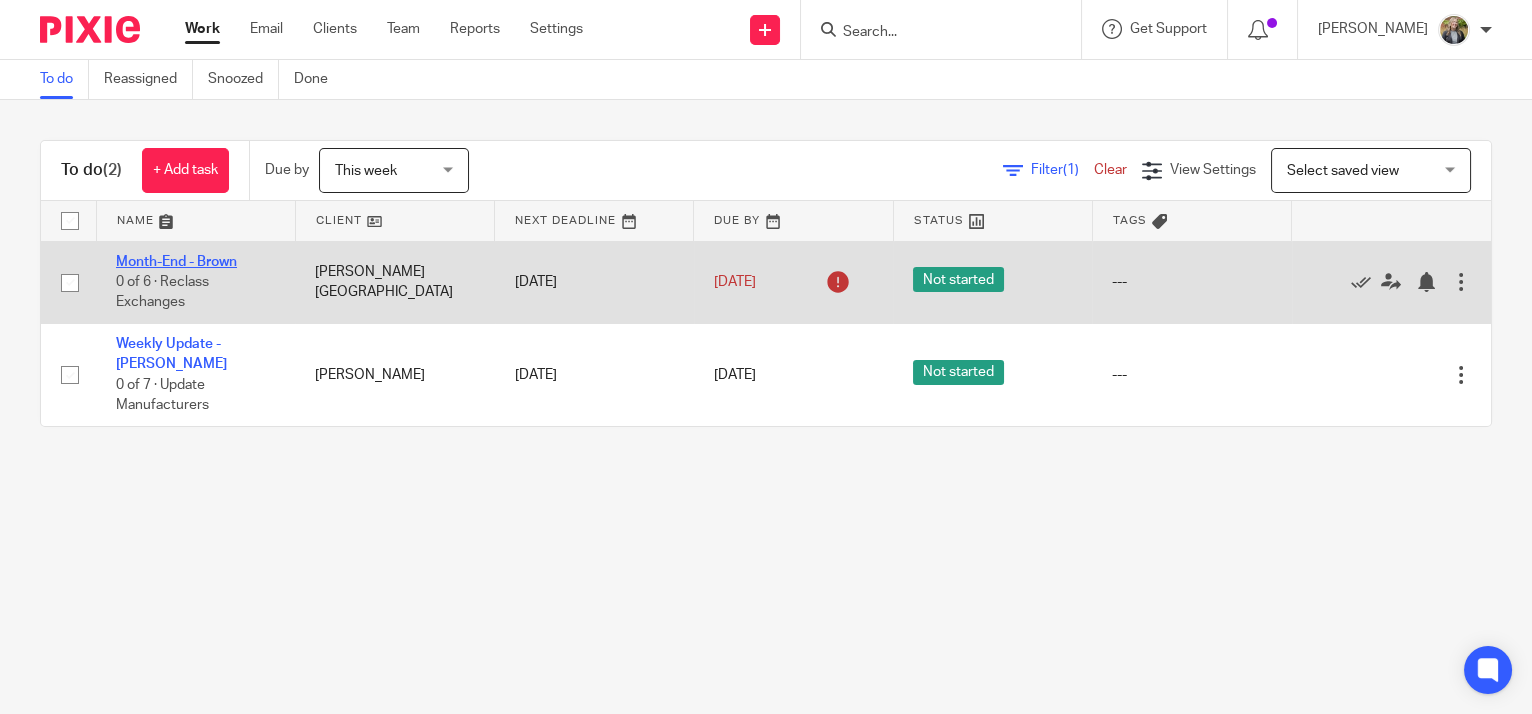 click on "Month-End - Brown" at bounding box center [176, 262] 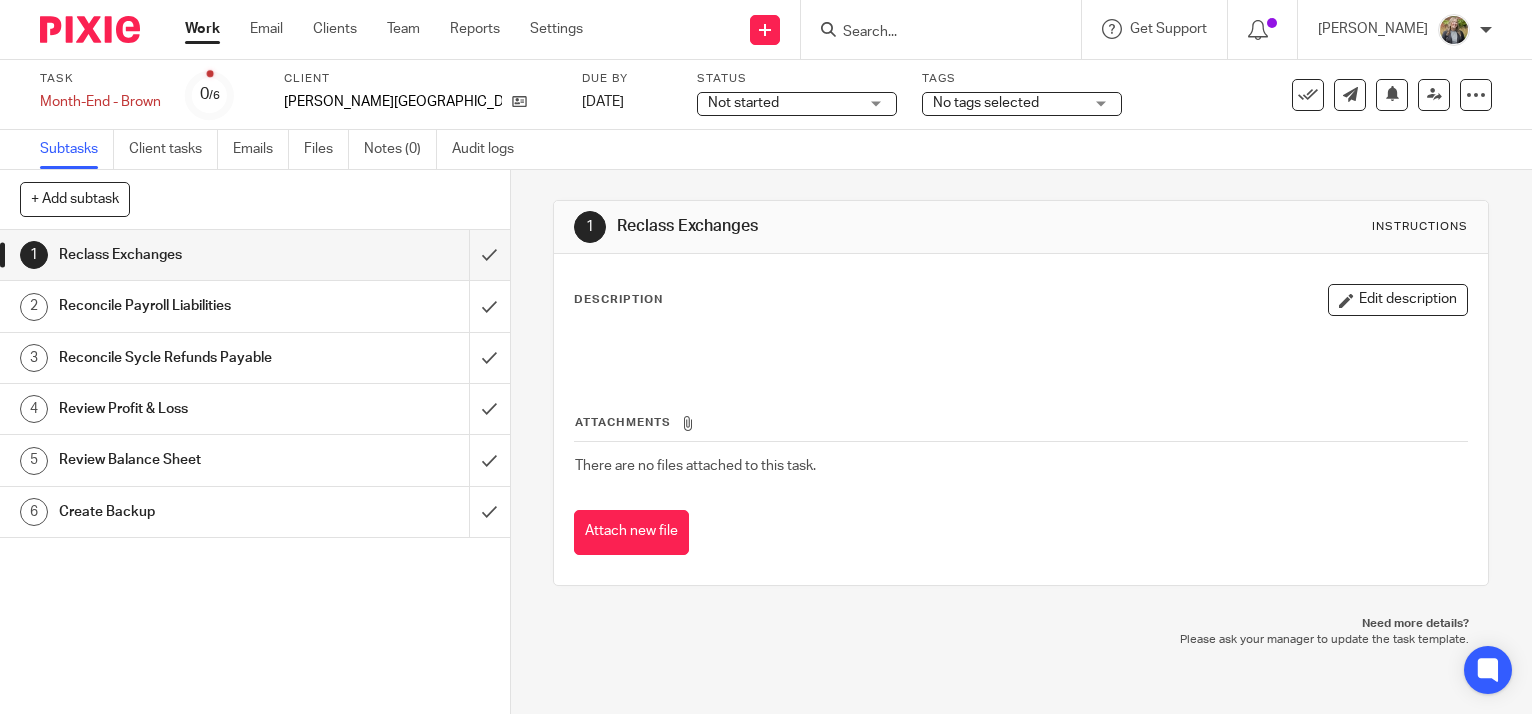 scroll, scrollTop: 0, scrollLeft: 0, axis: both 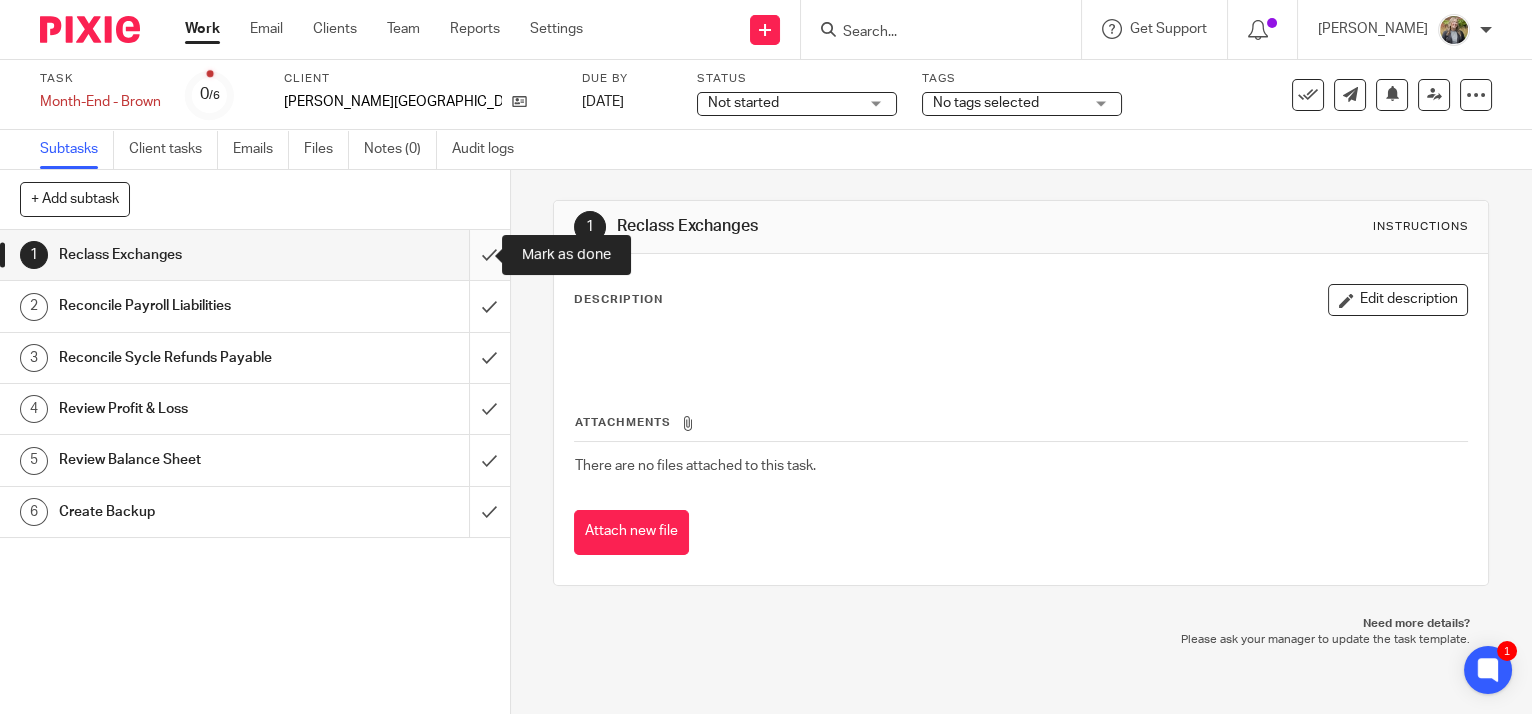 click at bounding box center [255, 255] 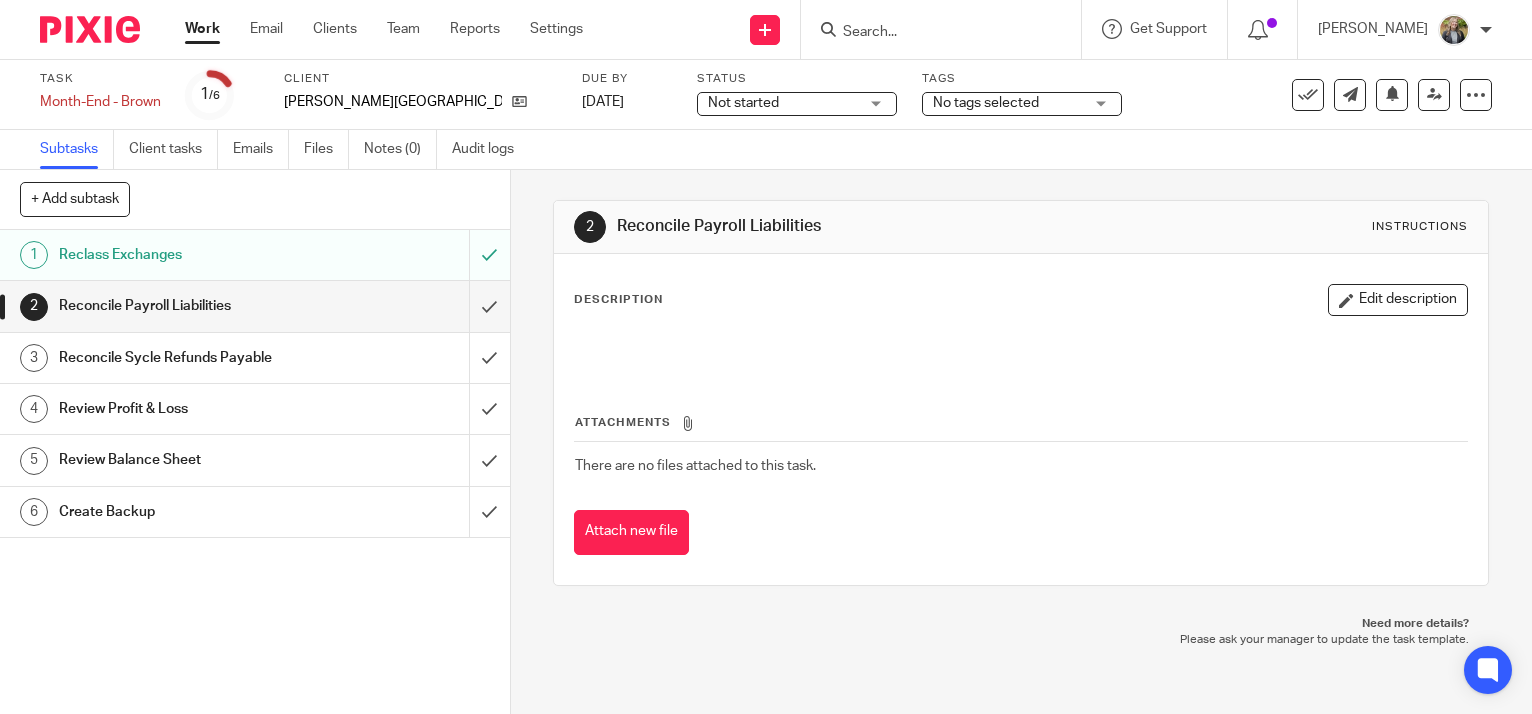 scroll, scrollTop: 0, scrollLeft: 0, axis: both 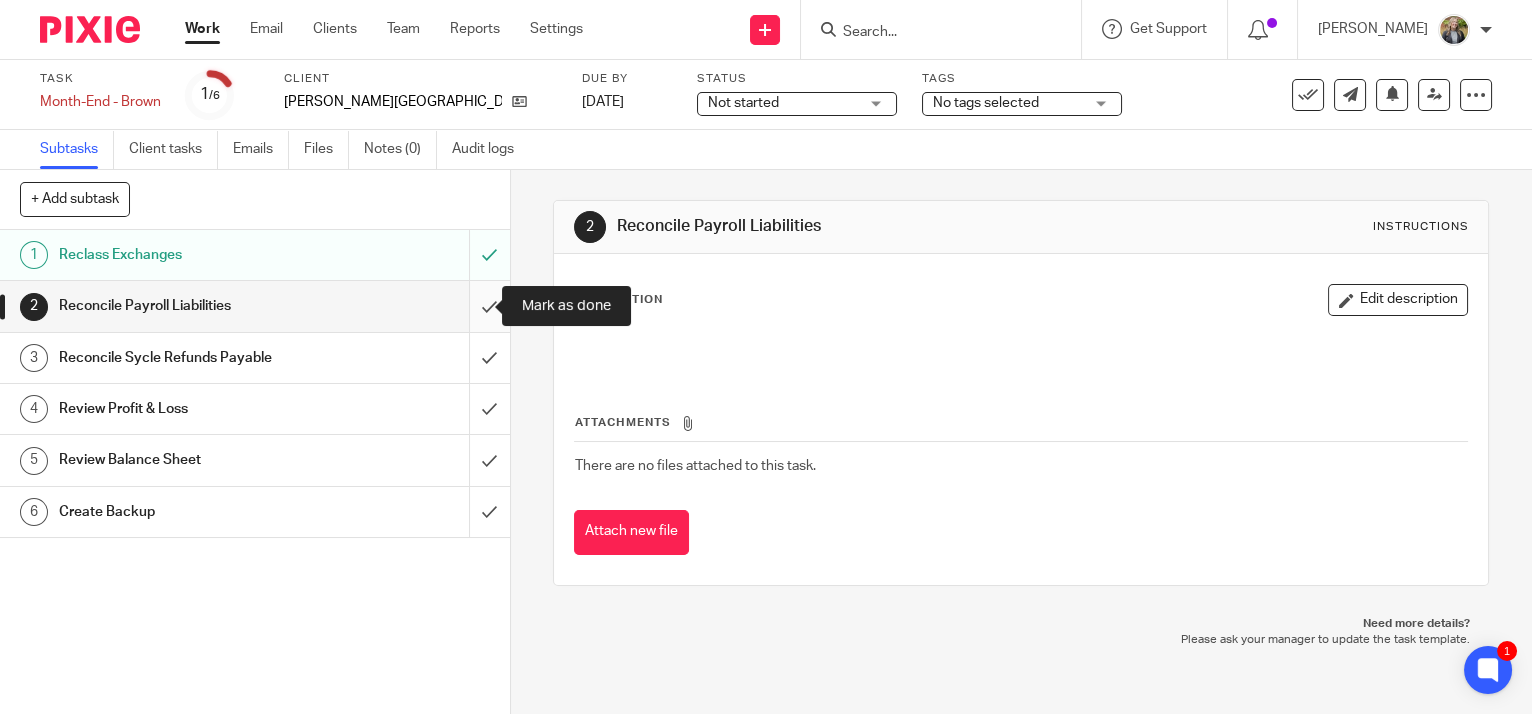 click at bounding box center (255, 306) 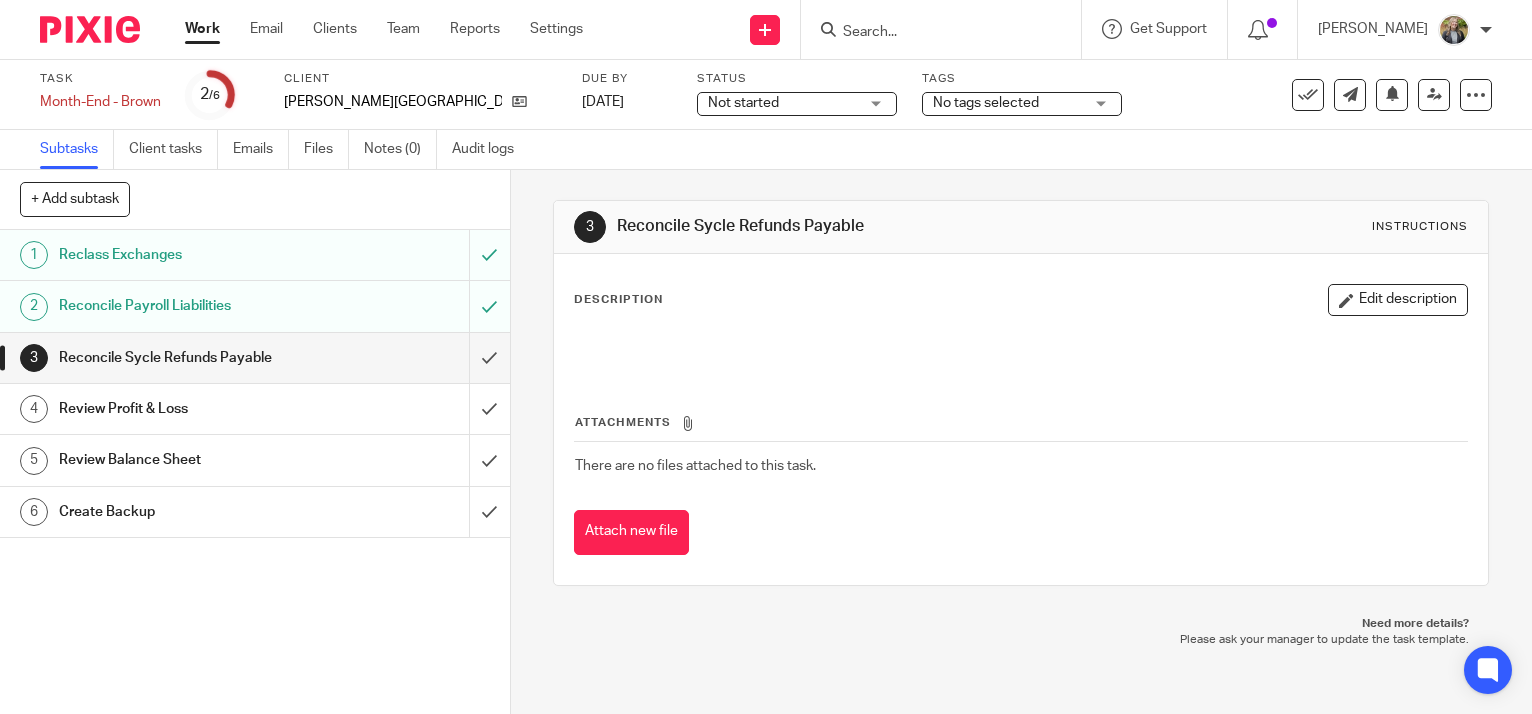 scroll, scrollTop: 0, scrollLeft: 0, axis: both 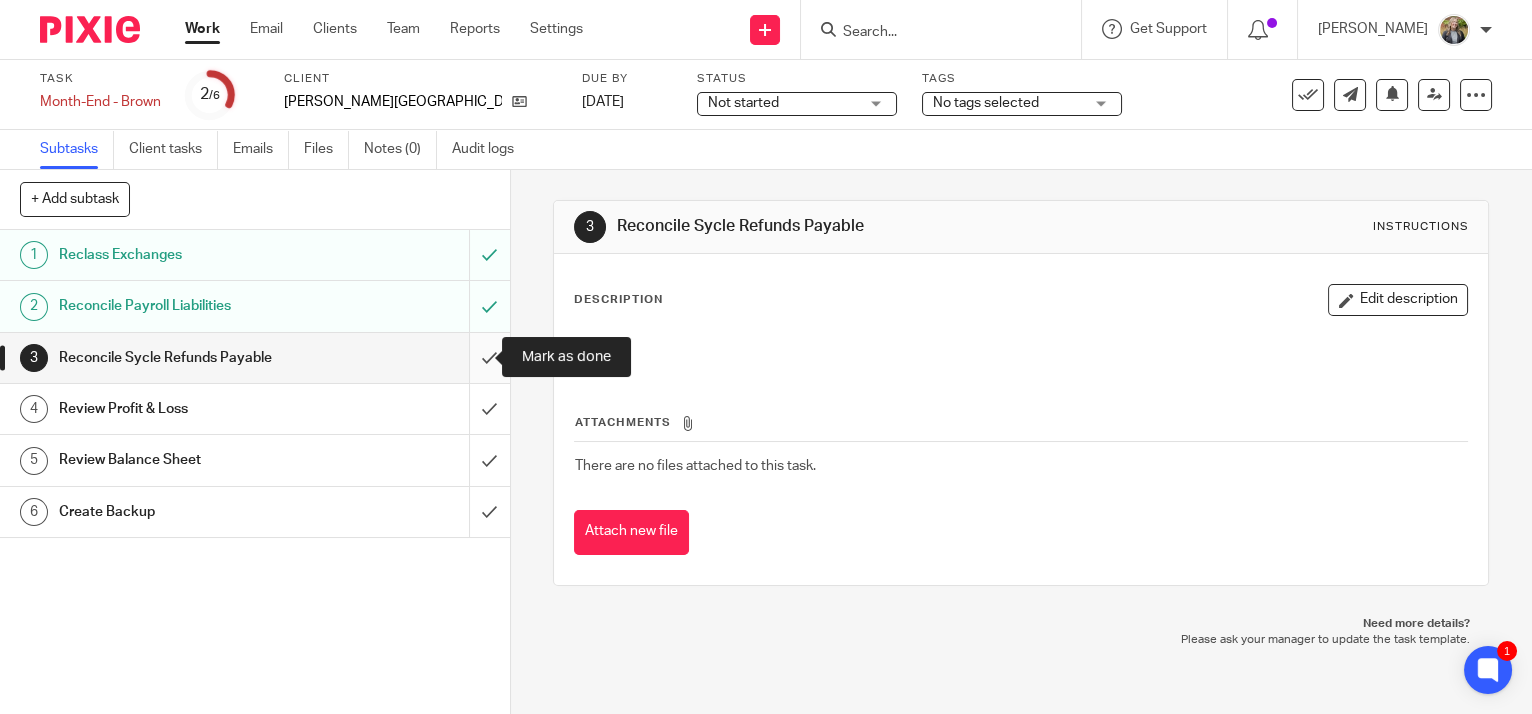 click at bounding box center [255, 358] 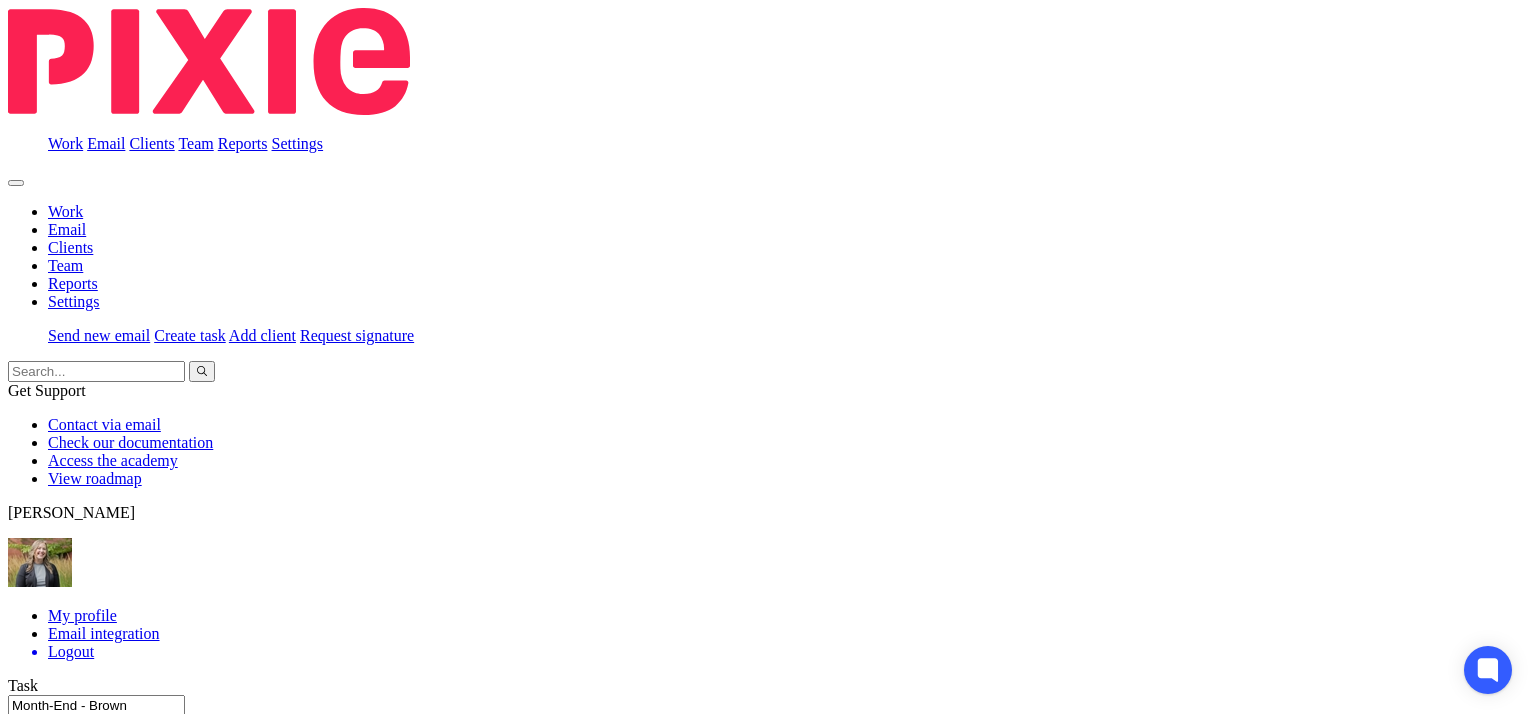 scroll, scrollTop: 0, scrollLeft: 0, axis: both 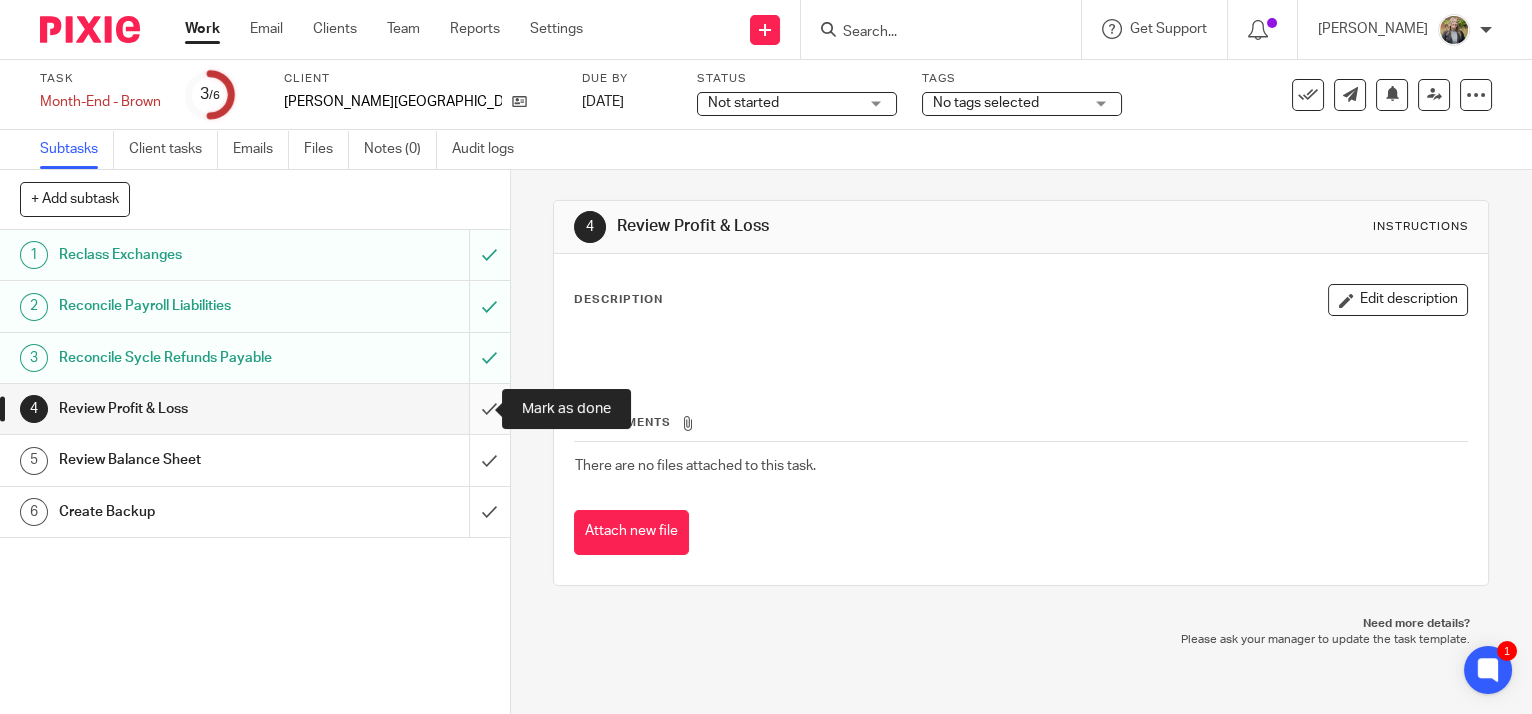 click at bounding box center [255, 409] 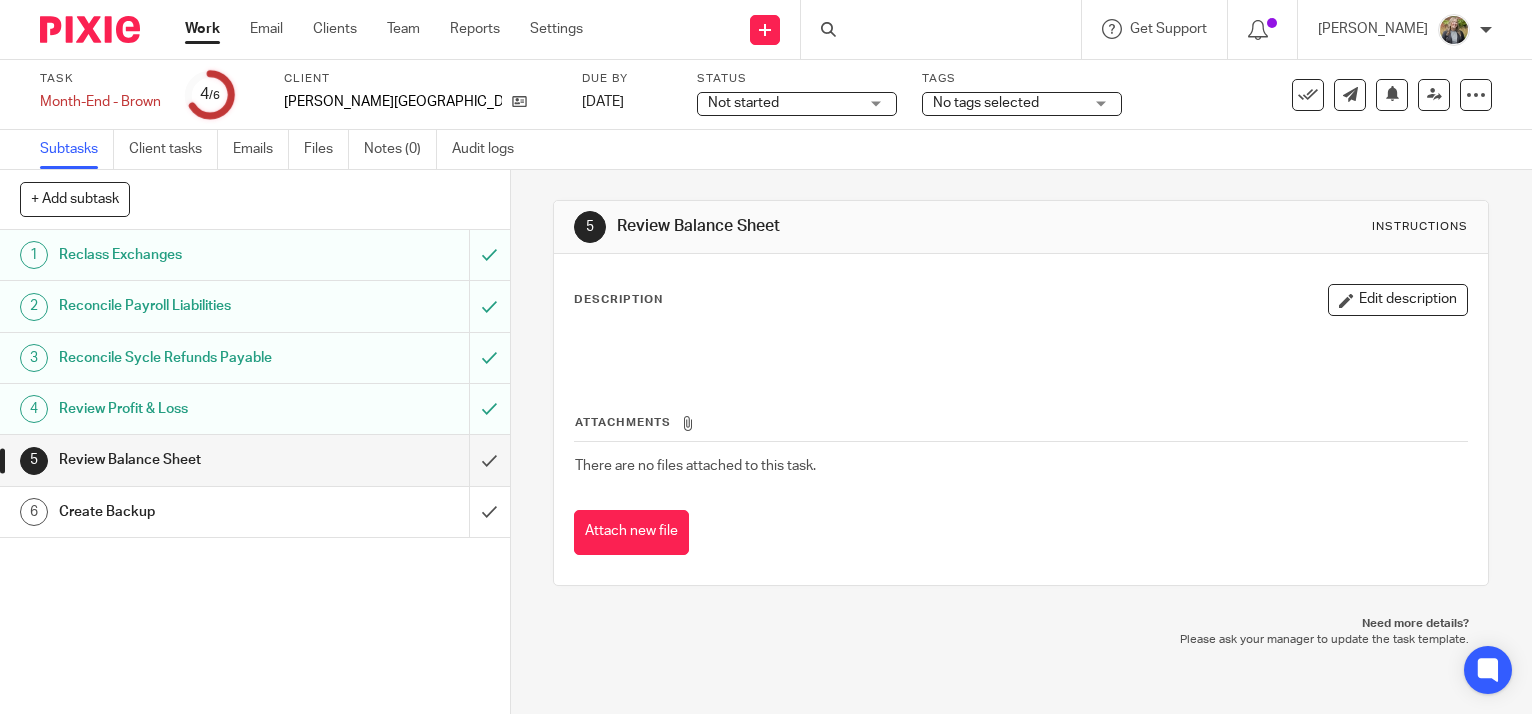 scroll, scrollTop: 0, scrollLeft: 0, axis: both 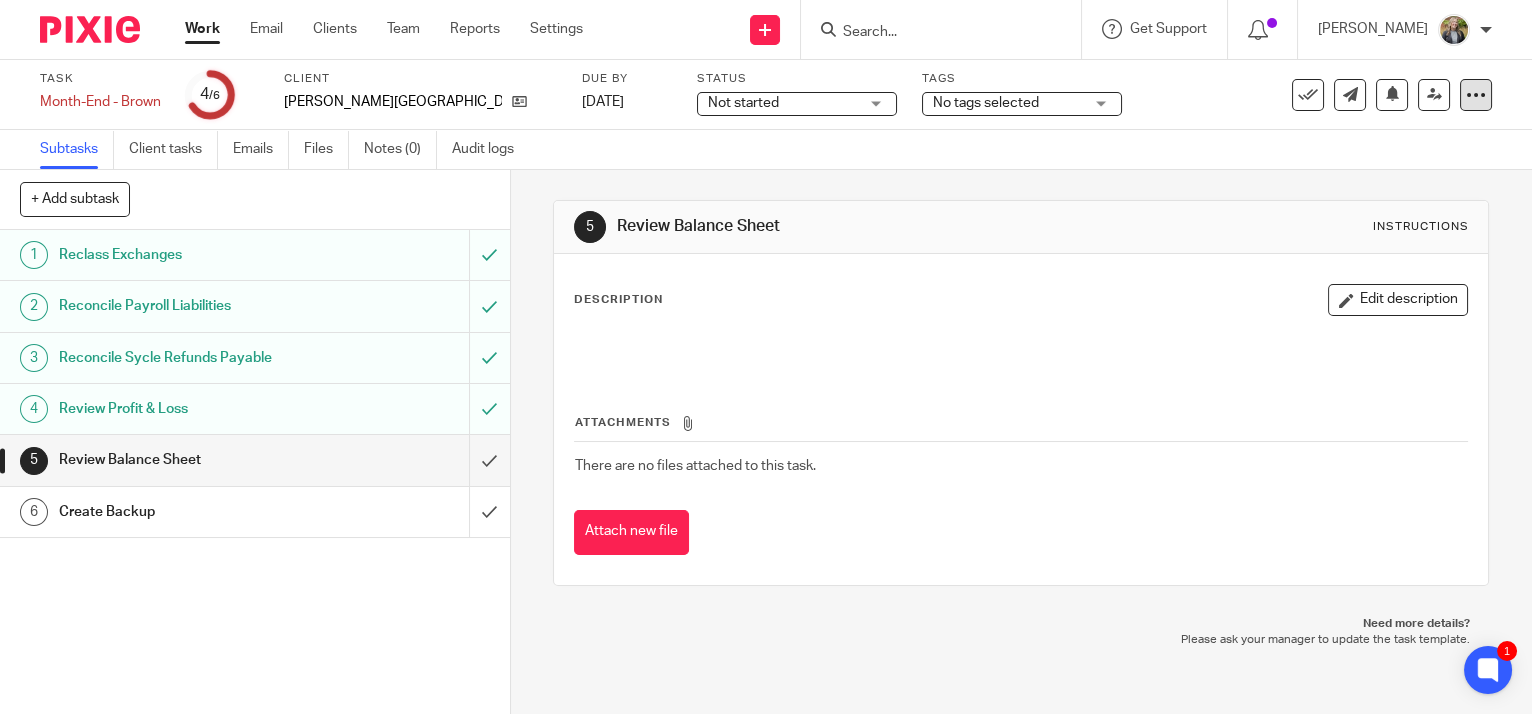 click at bounding box center [1476, 95] 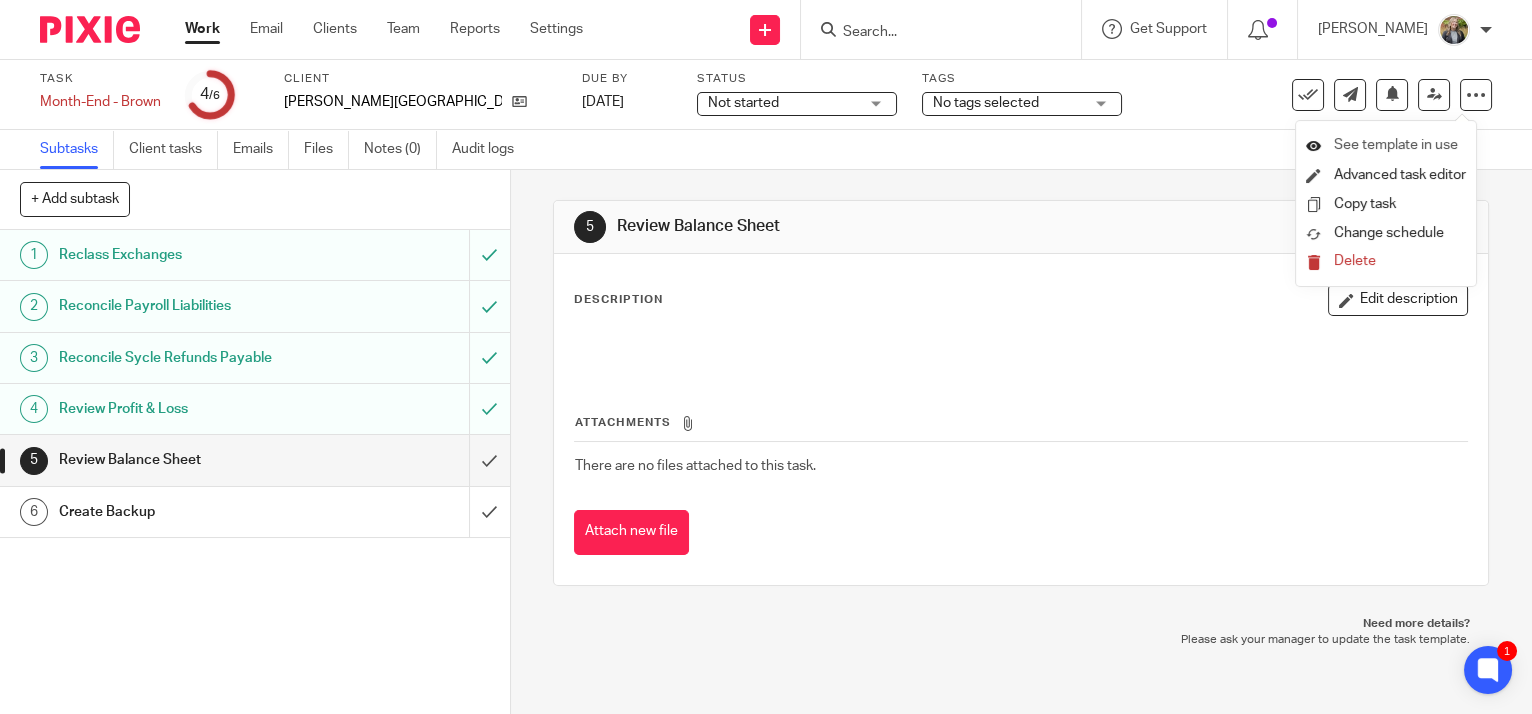 click on "See template in use" at bounding box center (1396, 145) 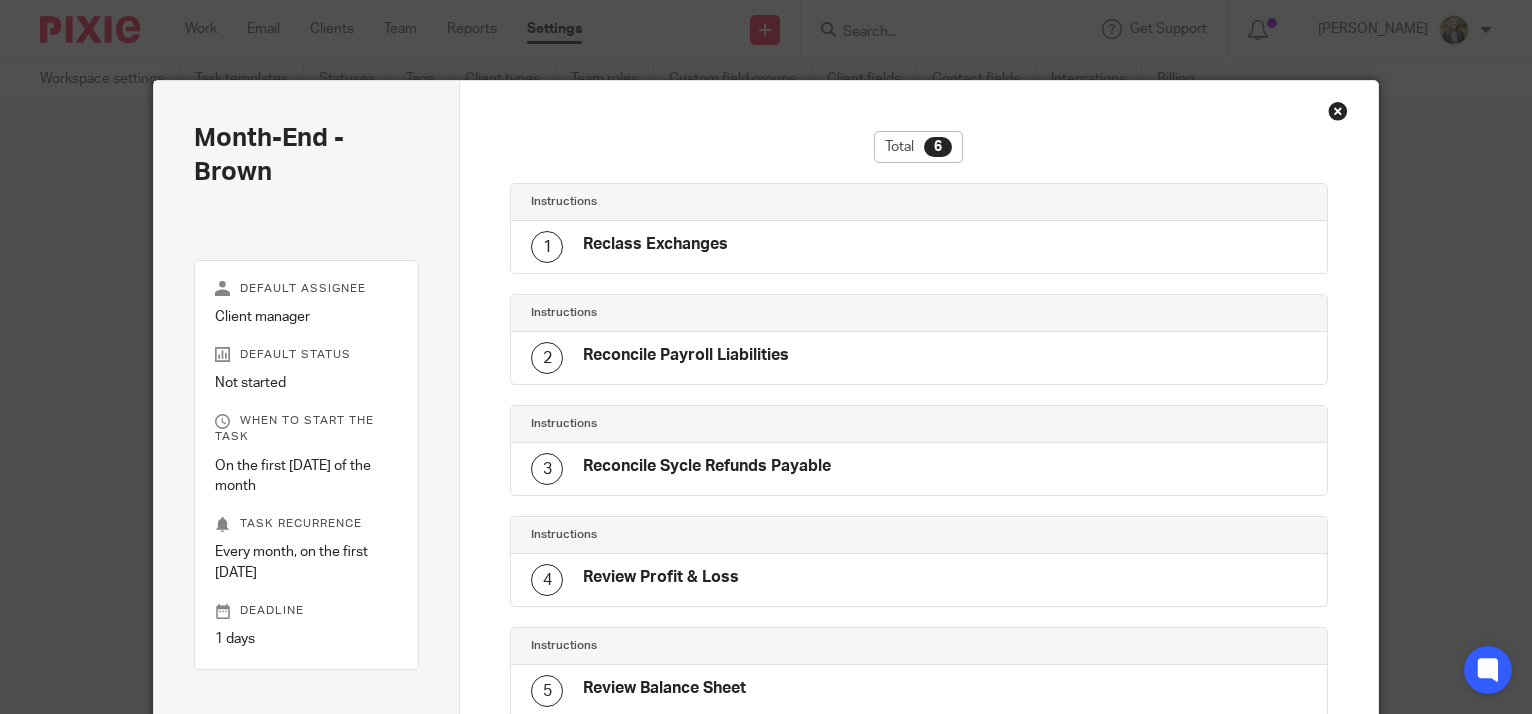 scroll, scrollTop: 0, scrollLeft: 0, axis: both 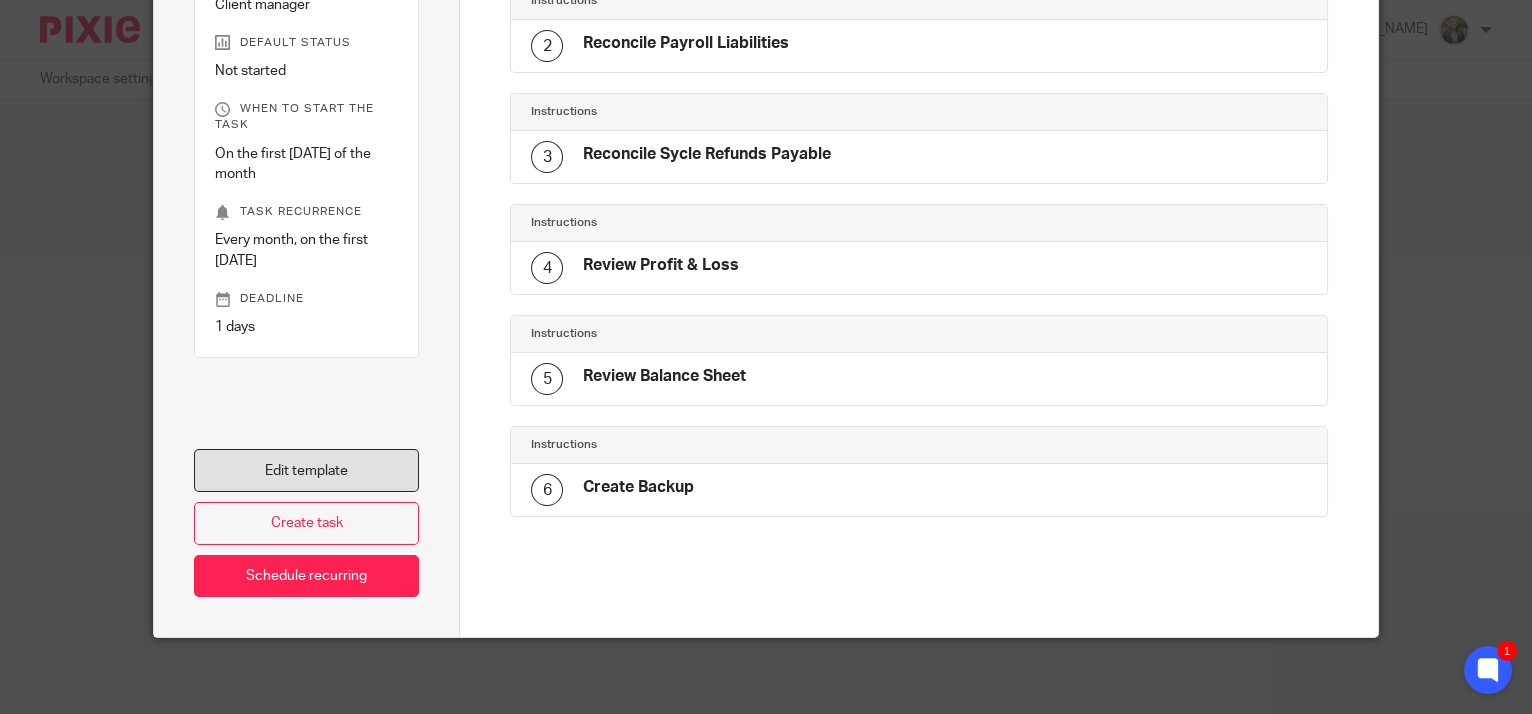 click on "Edit template" at bounding box center [306, 470] 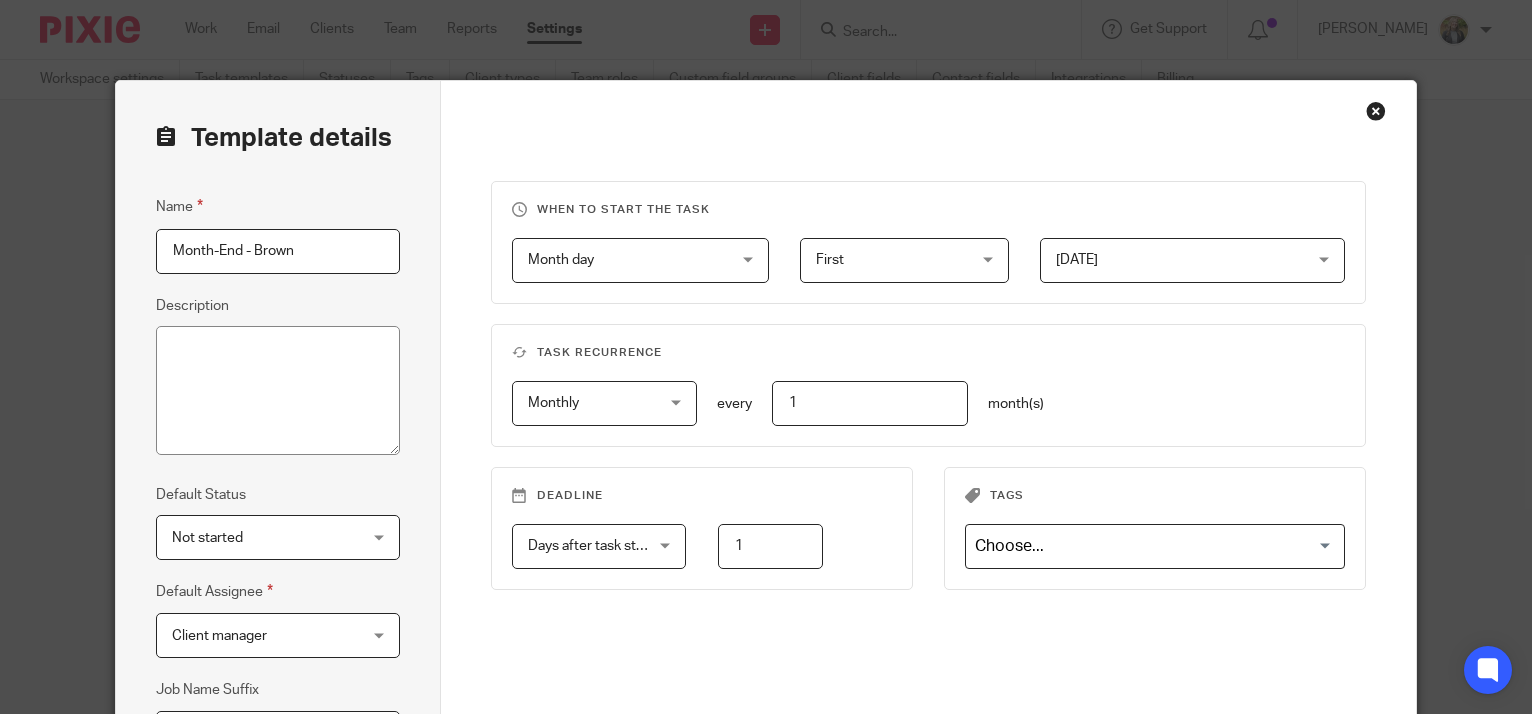 scroll, scrollTop: 0, scrollLeft: 0, axis: both 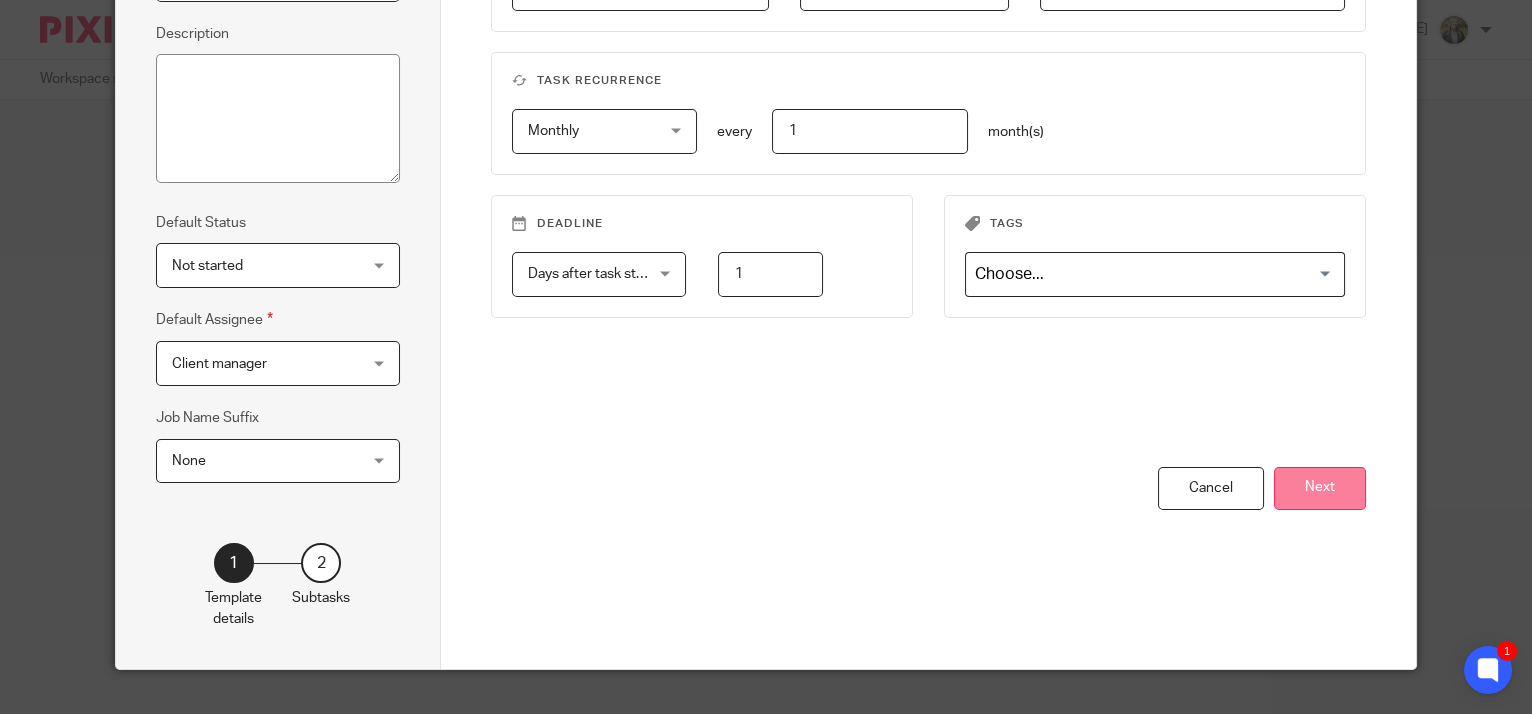 click on "Next" at bounding box center (1320, 488) 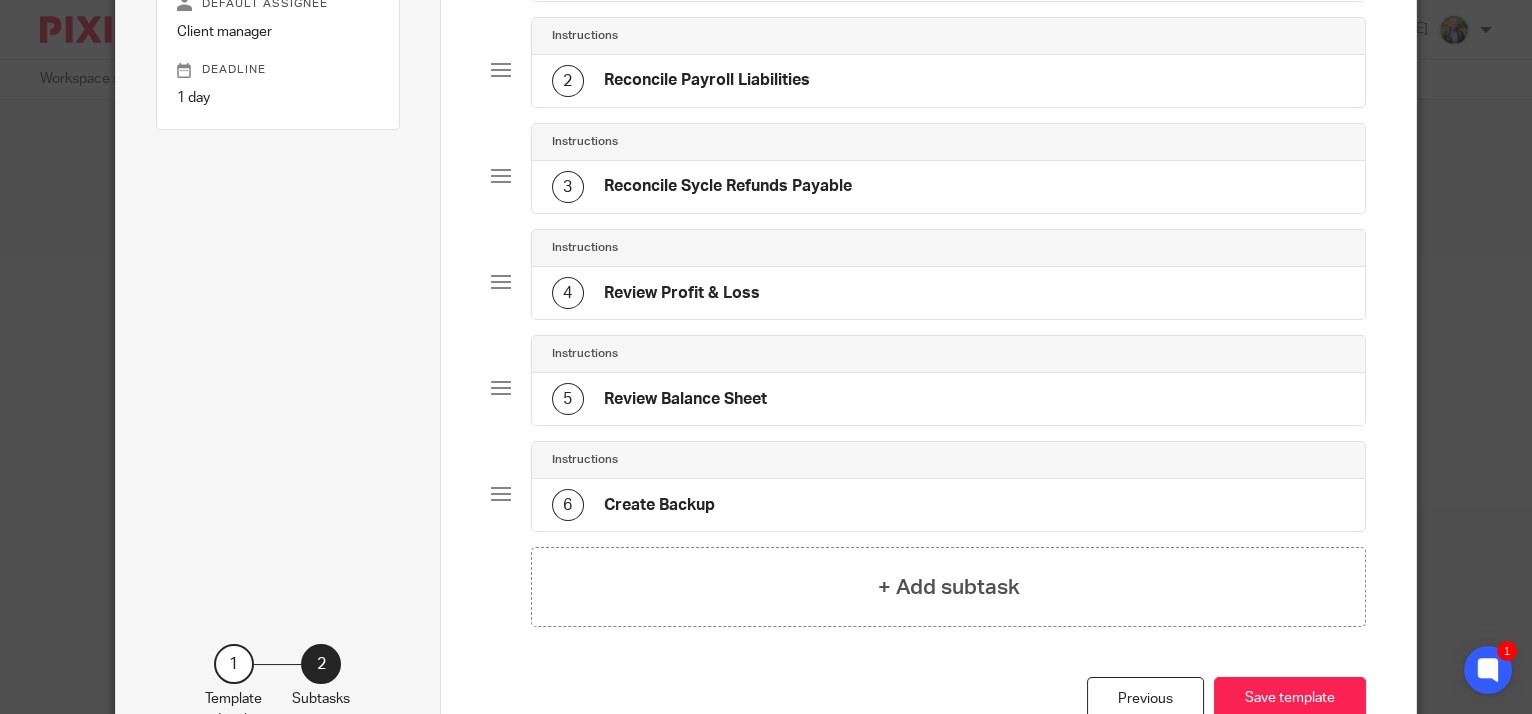 click on "Create Backup" 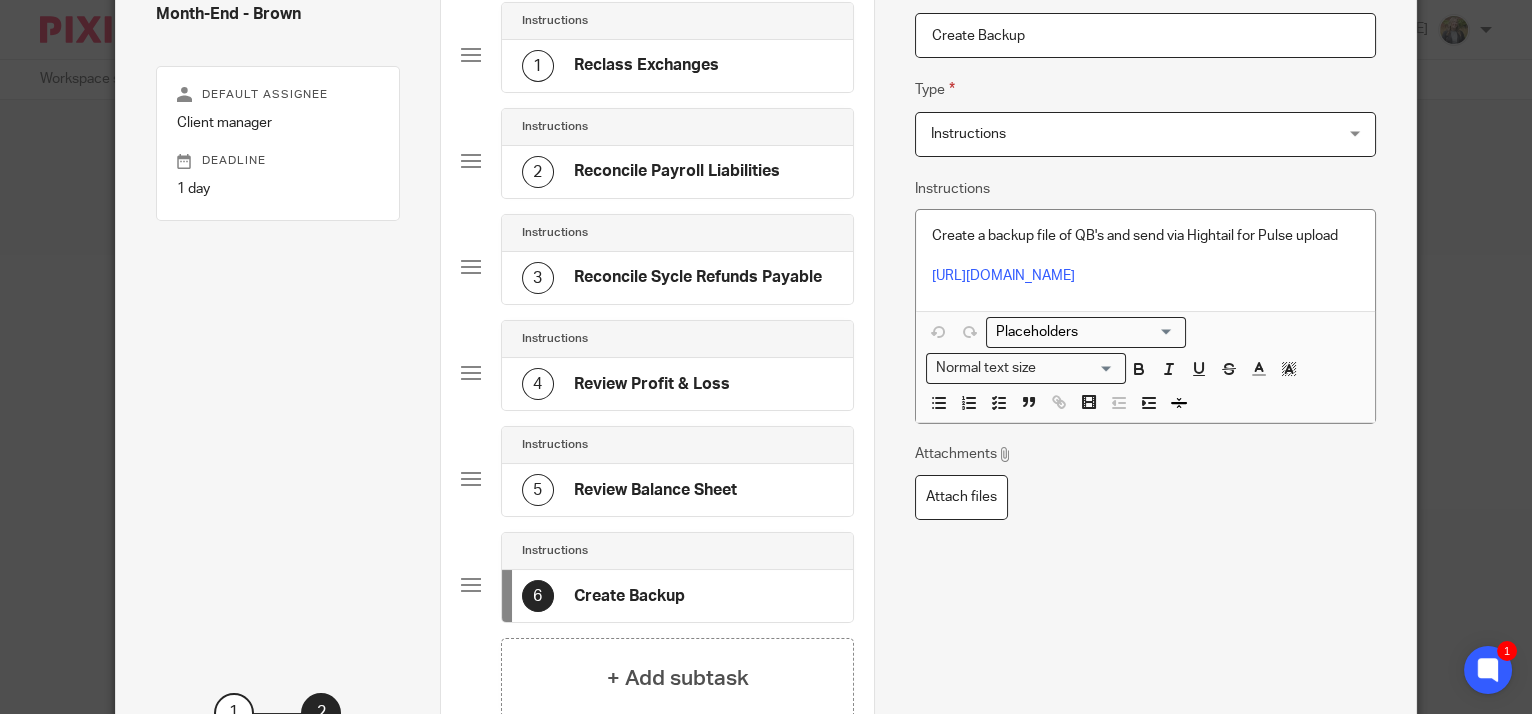 scroll, scrollTop: 362, scrollLeft: 0, axis: vertical 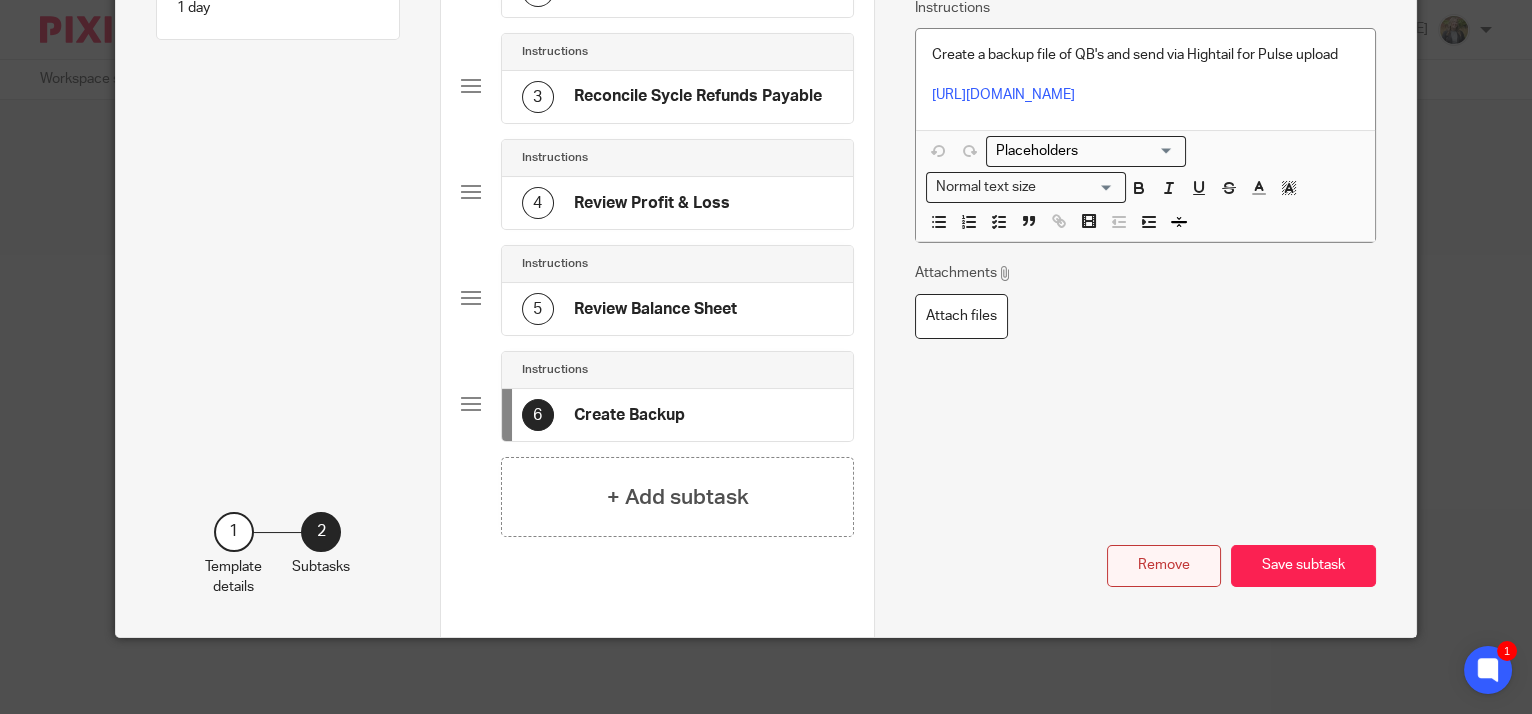 click on "Remove" at bounding box center (1164, 566) 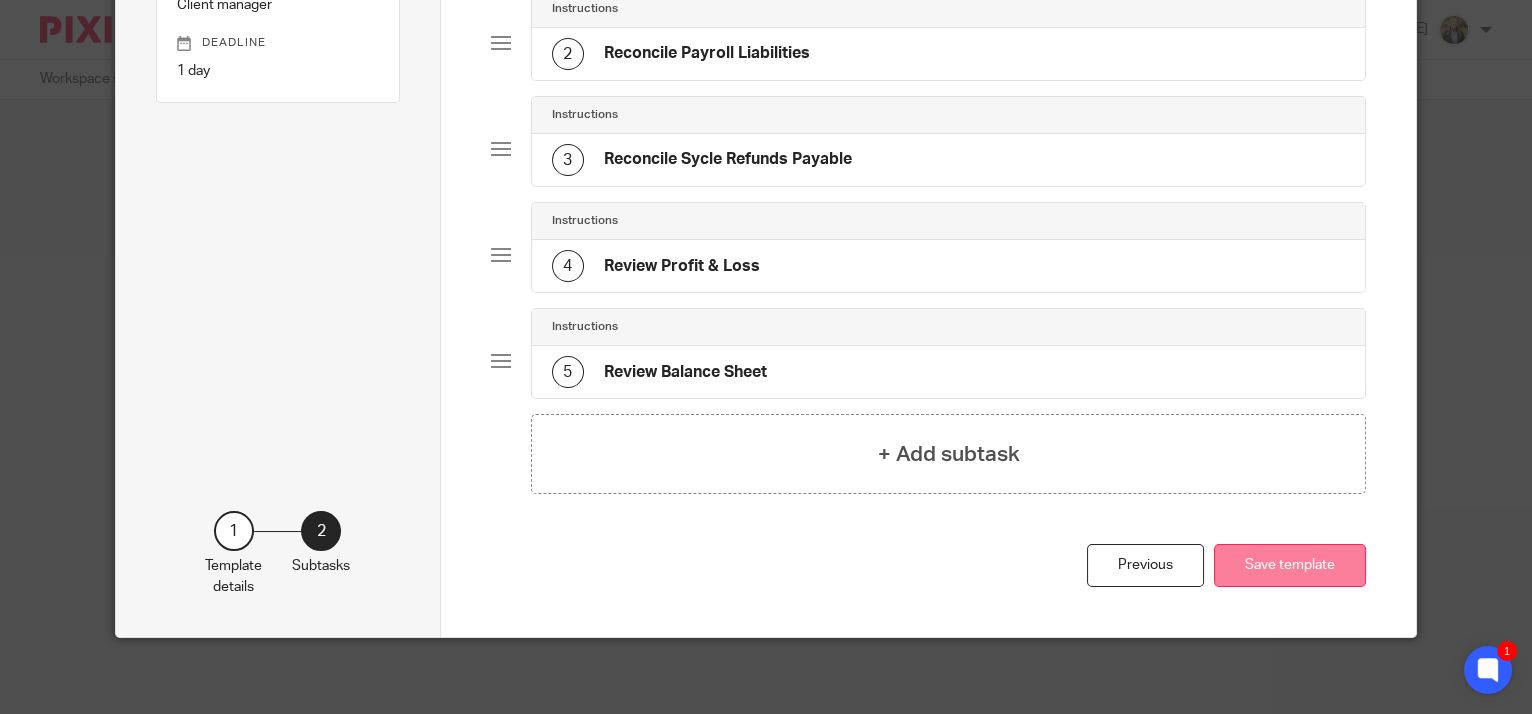 click on "Save template" at bounding box center (1290, 565) 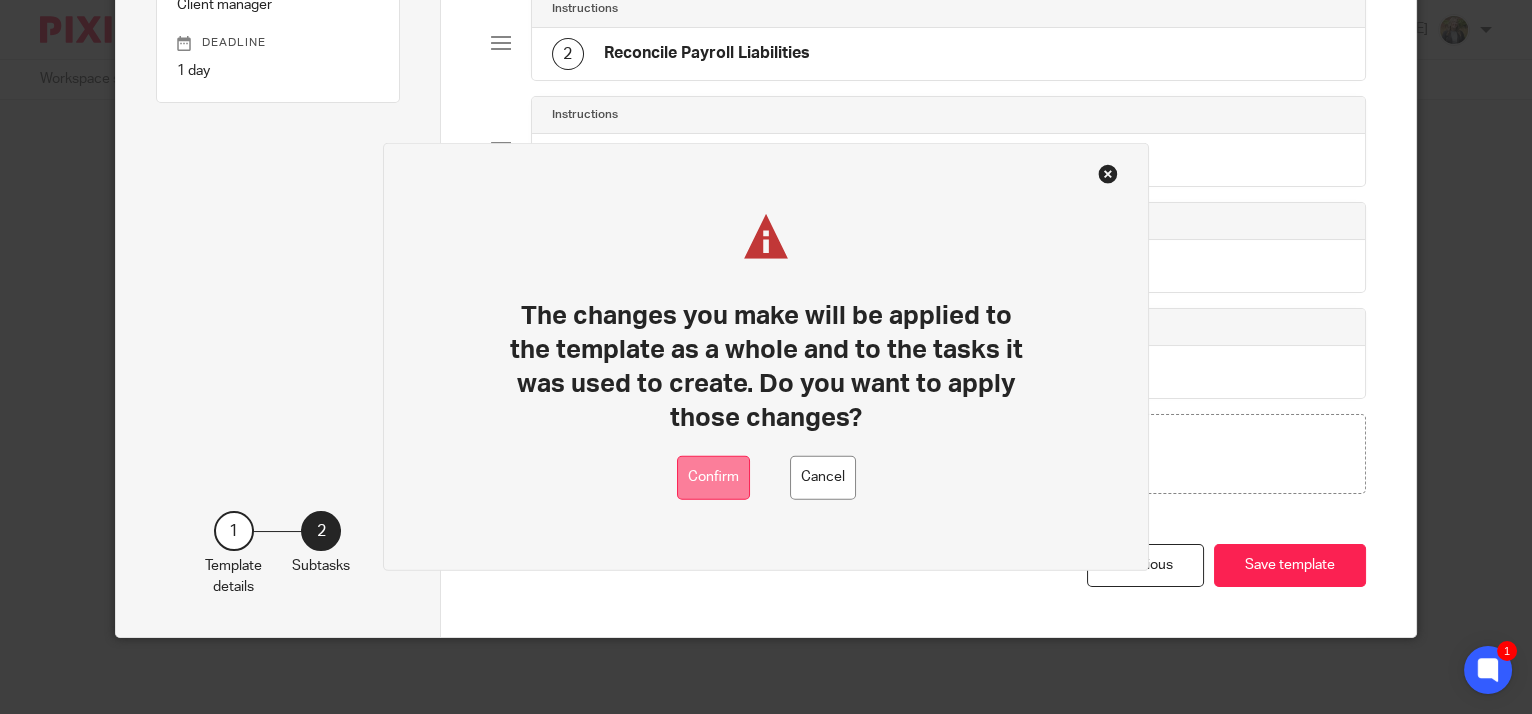 click on "Confirm" at bounding box center (713, 477) 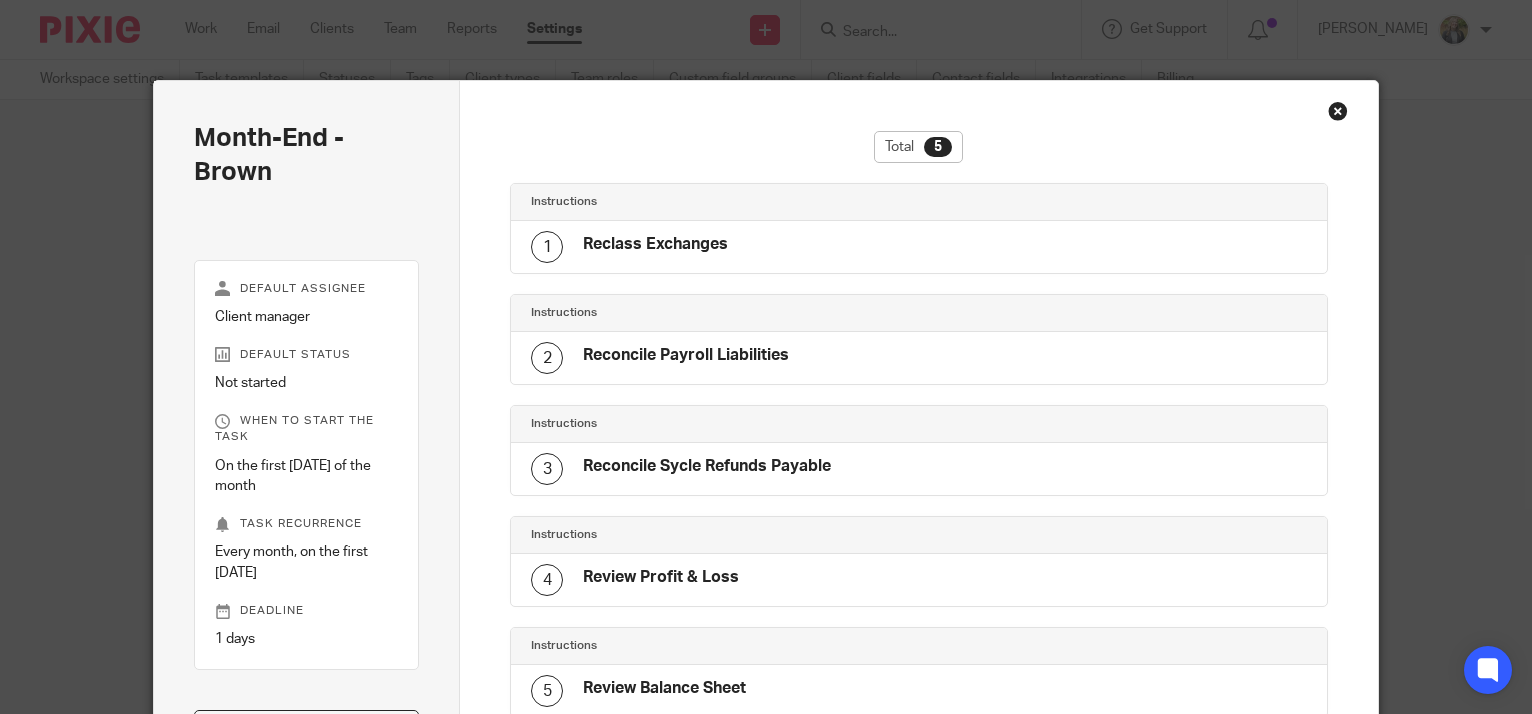 scroll, scrollTop: 0, scrollLeft: 0, axis: both 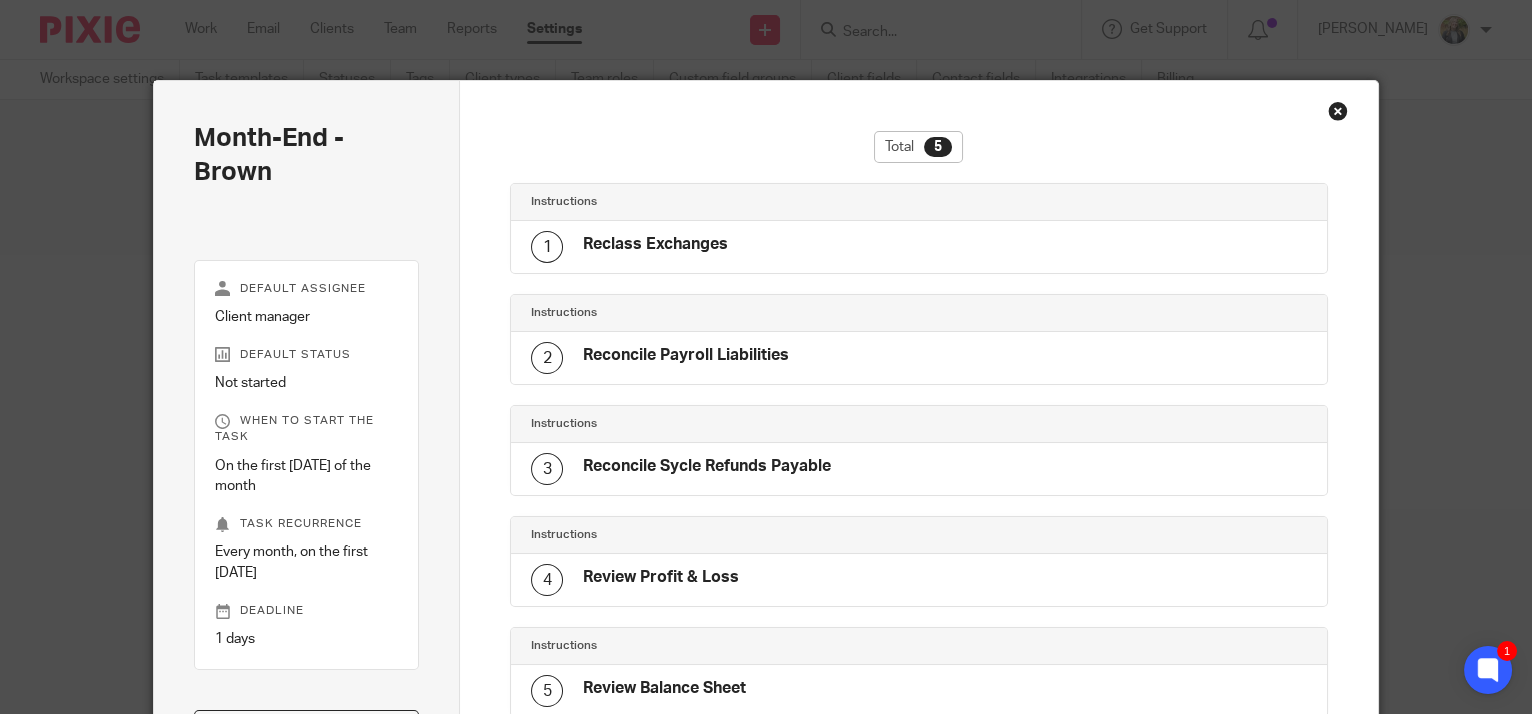 click on "Total  5
Instructions
1
Reclass Exchanges
Instructions
2
Reconcile Payroll Liabilities
Instructions
3
Reconcile Sycle Refunds Payable
Instructions
4
Review Profit & Loss
Instructions
5
Review Balance Sheet" at bounding box center (919, 489) 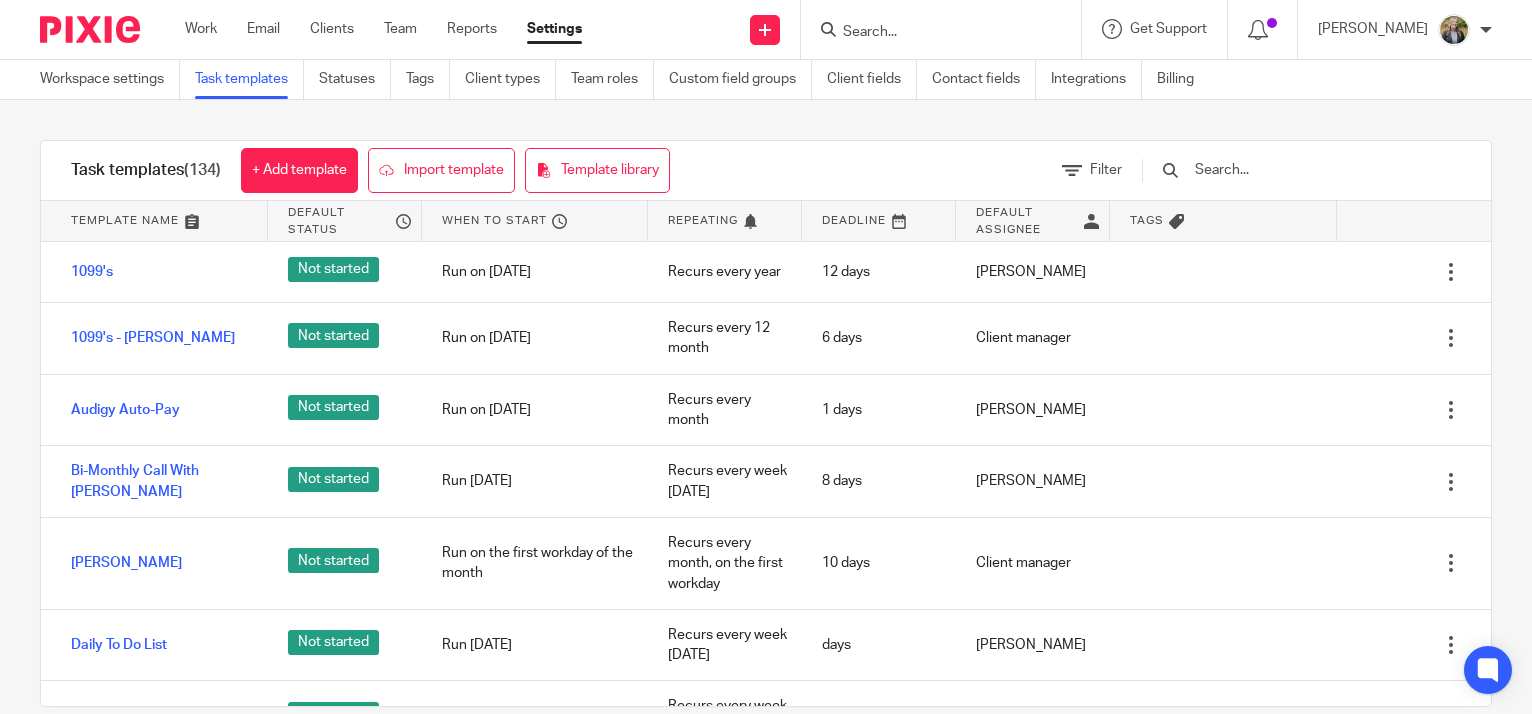 scroll, scrollTop: 0, scrollLeft: 0, axis: both 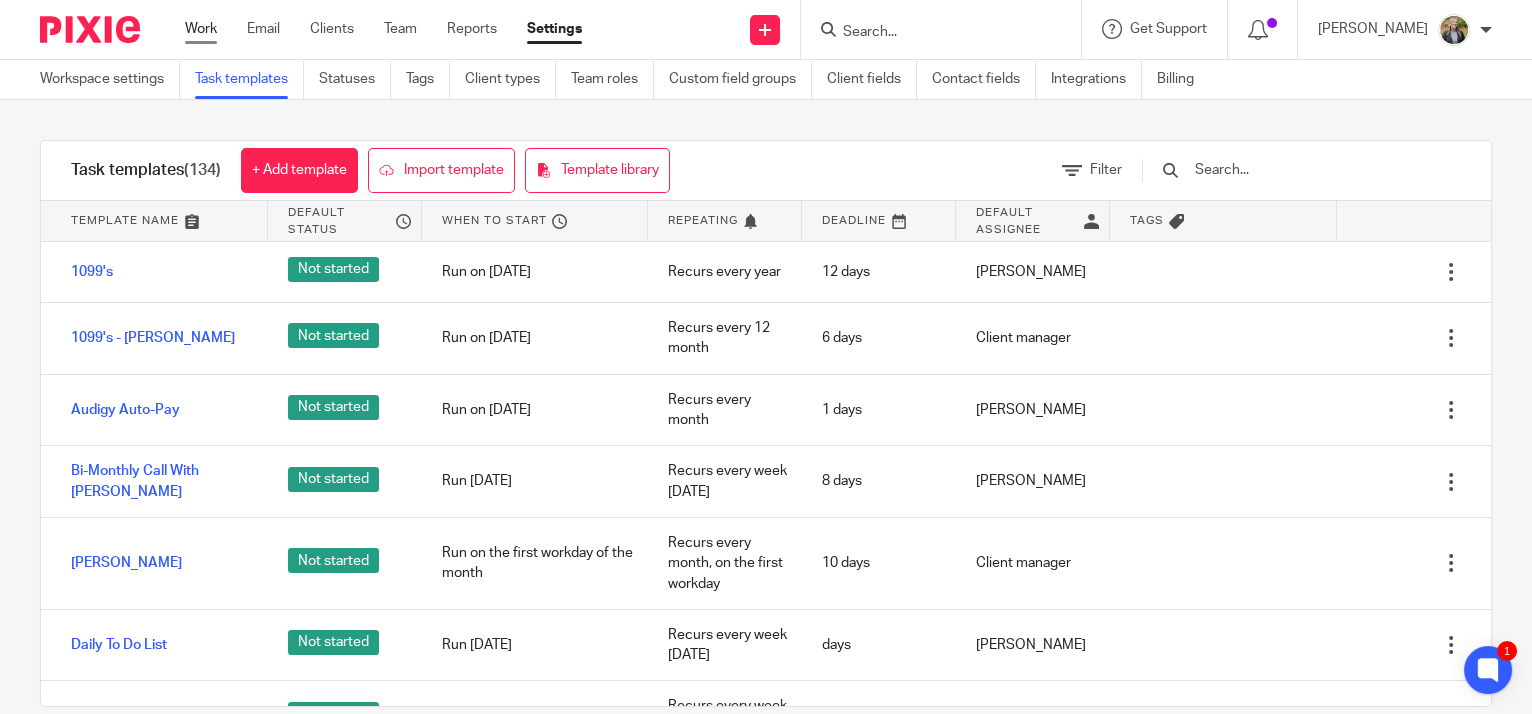 click on "Work" at bounding box center (201, 29) 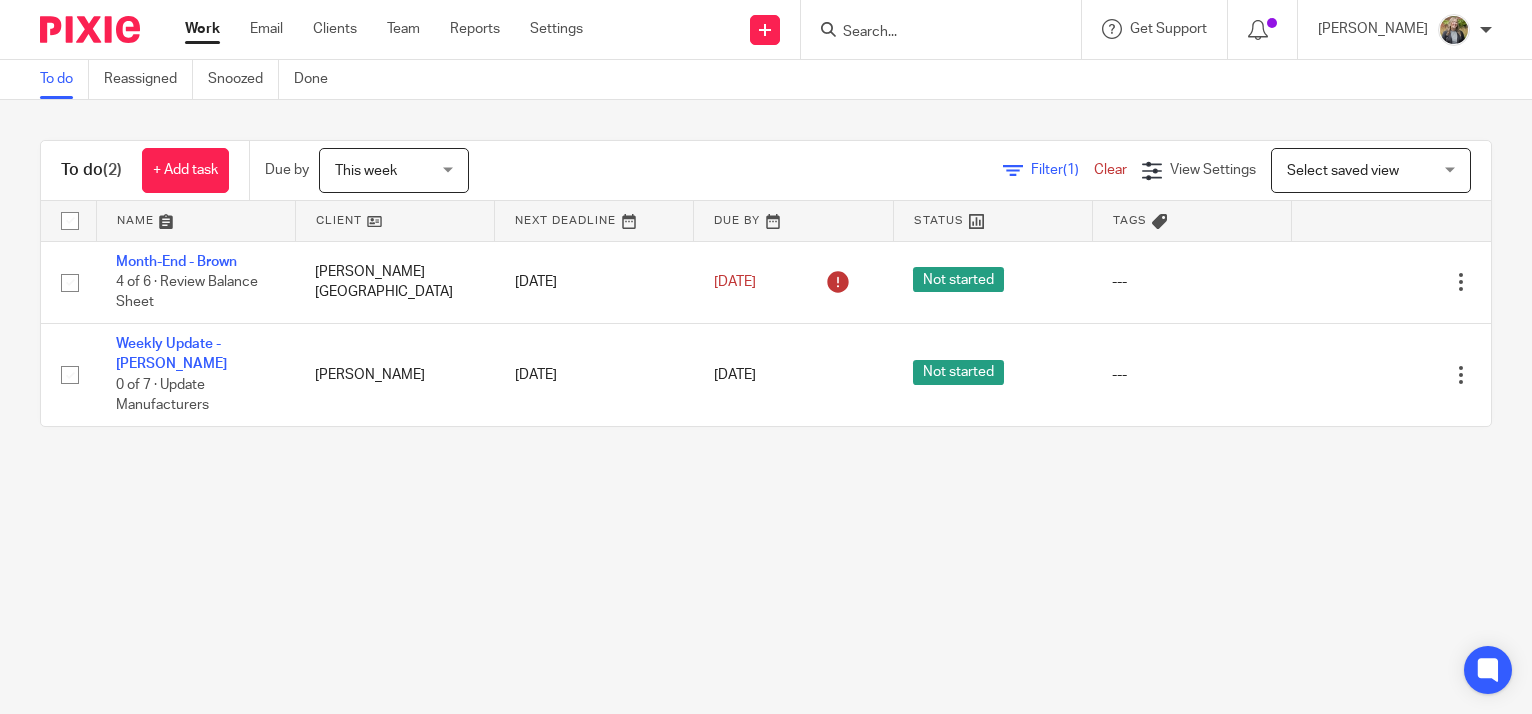 scroll, scrollTop: 0, scrollLeft: 0, axis: both 